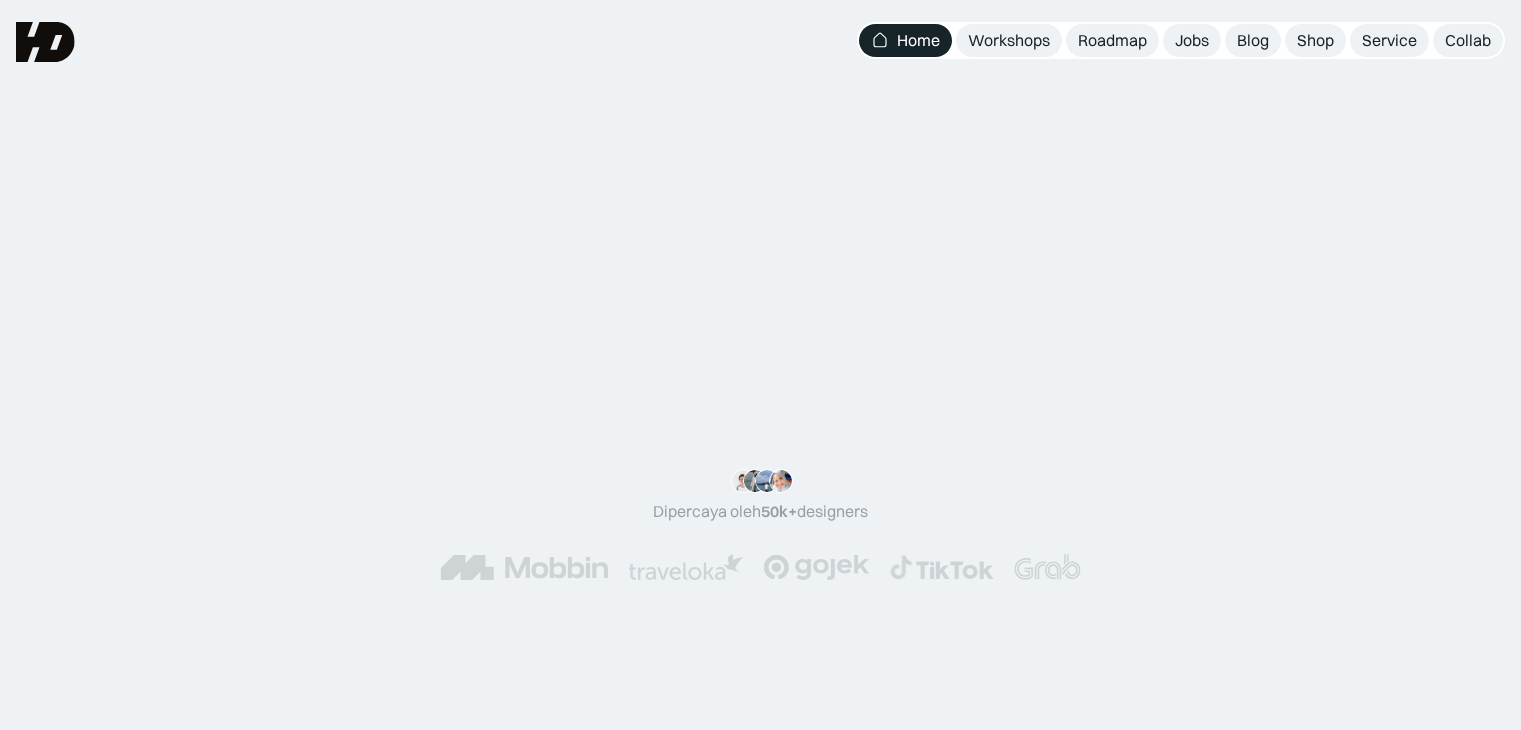 scroll, scrollTop: 0, scrollLeft: 0, axis: both 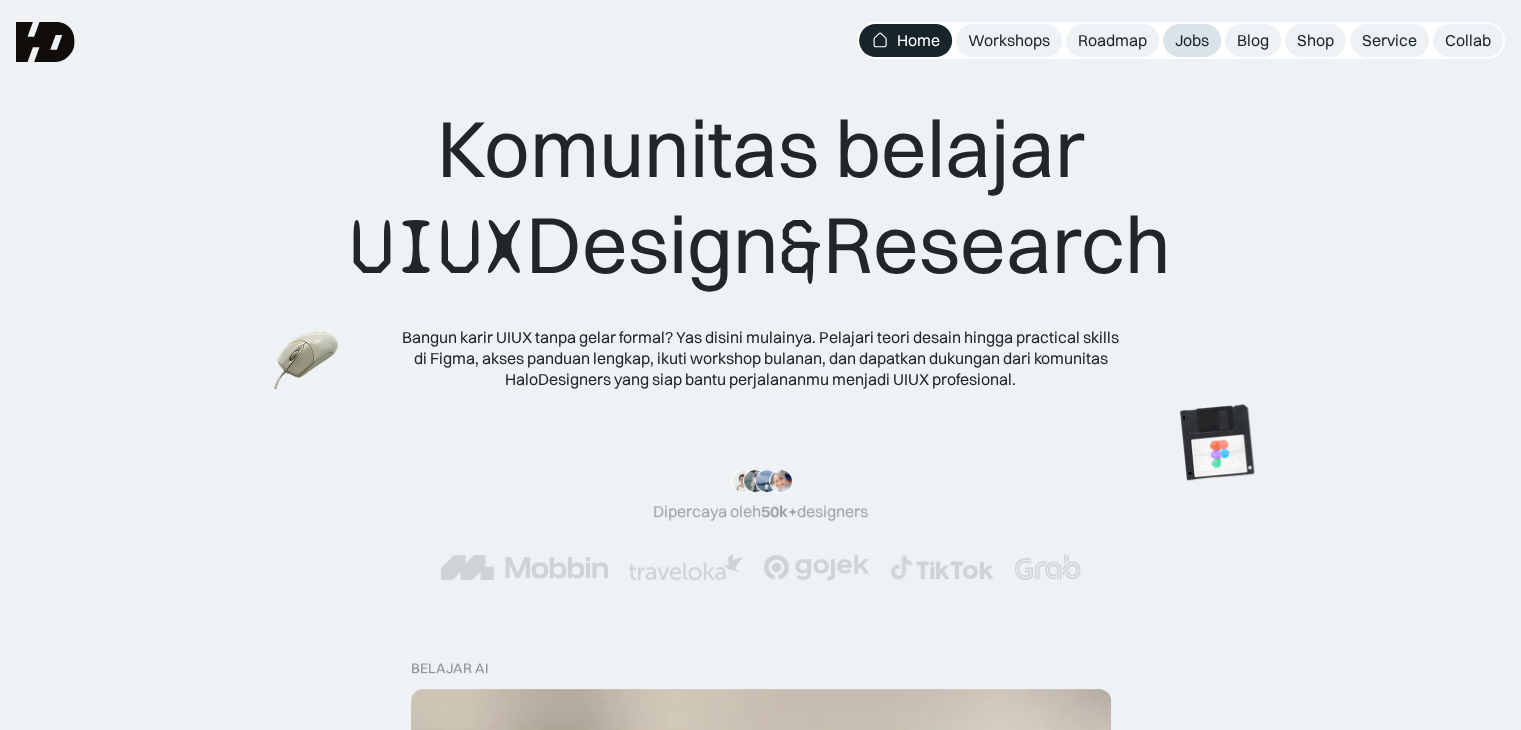 click on "Jobs" at bounding box center [1192, 40] 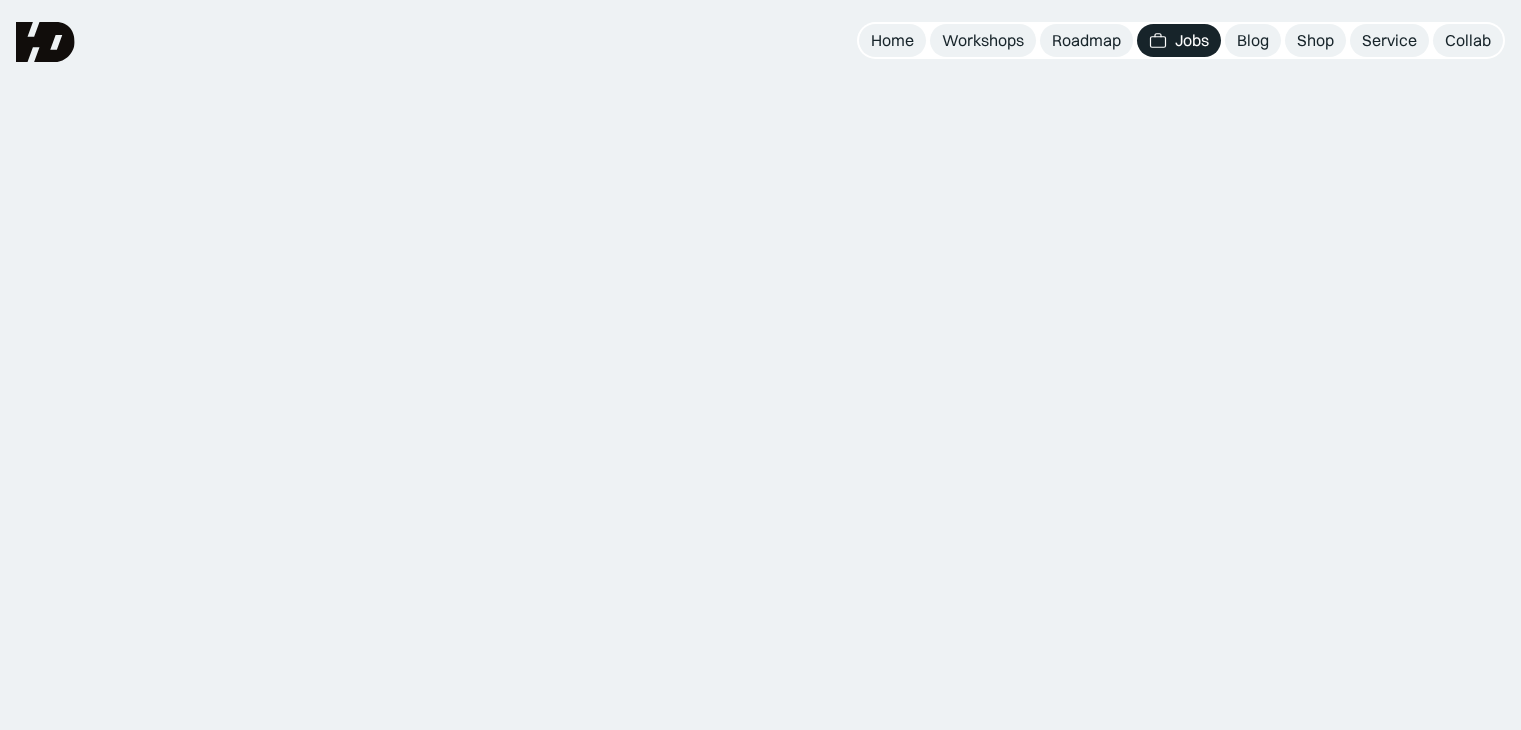 scroll, scrollTop: 0, scrollLeft: 0, axis: both 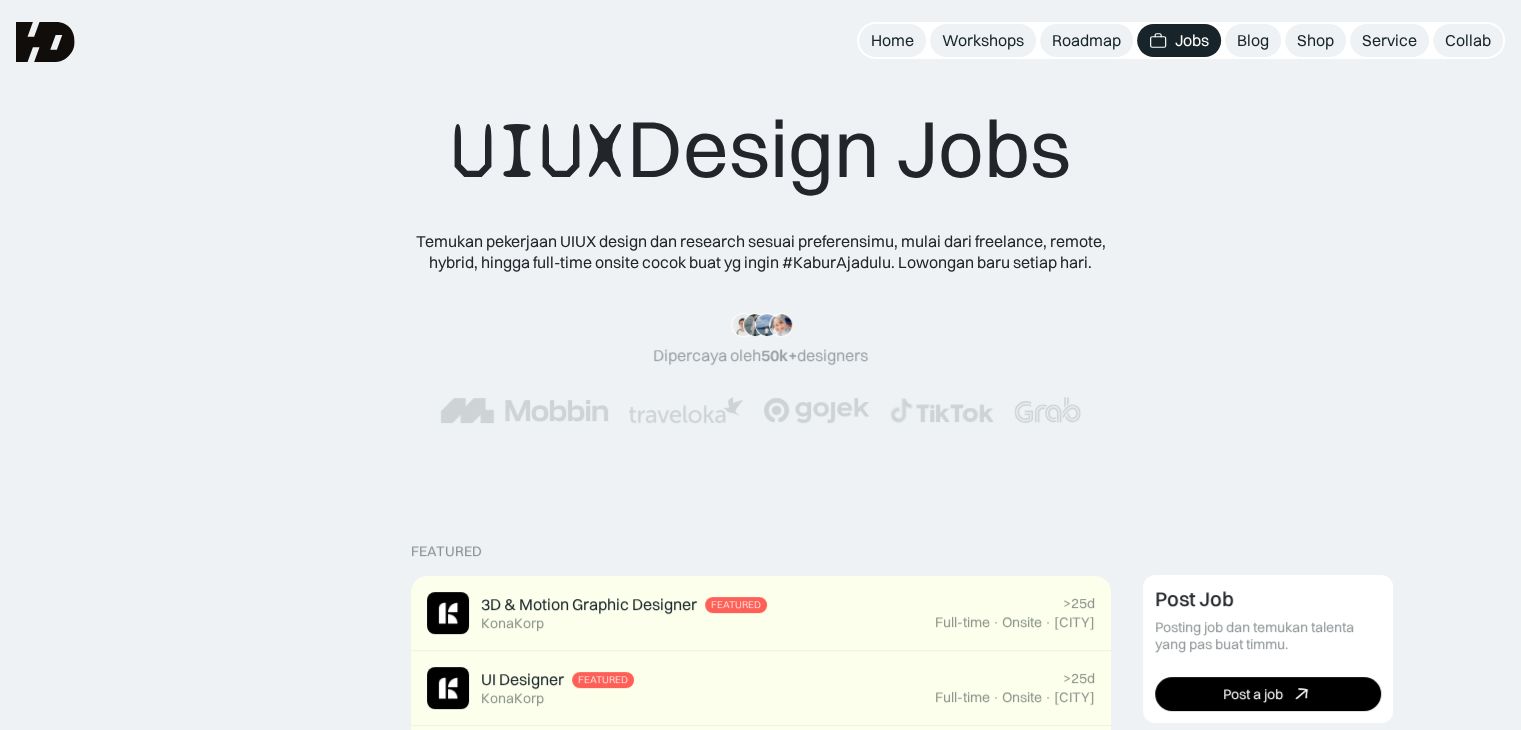 click on "“Siang tim HD, mau ngasih kabar kalo mulai minggu depan udah landing my first job as a Product Designer di salah satu e-commerce jam. List pertanyaan" yang diajukan pas interview sangat works! Once again, thank you so much!” [FIRST], Fresh Graduarte (<1 y.o.e) “Tim HD insyaallah aku akan landing first job ku mas di UI UX designer. Termakasih atas bantuan dan sharing ilmunya selama aku belajar, baik lewat buku atau lainnya. Semangat terus ya buat bagi2 ilmu. Hopefully someday we can meet and bisa ngucap makash langsung” [FIRST], Fresh Graduate (<1 y.o.e) “I got 2 job offers in Singapore. Such an extrraordinary experience with the book, thanks for being such a livesaver!” [FIRST], Design & Developer (4 y.o.e)
Dipercaya oleh  50k+  designers" at bounding box center [760, 368] 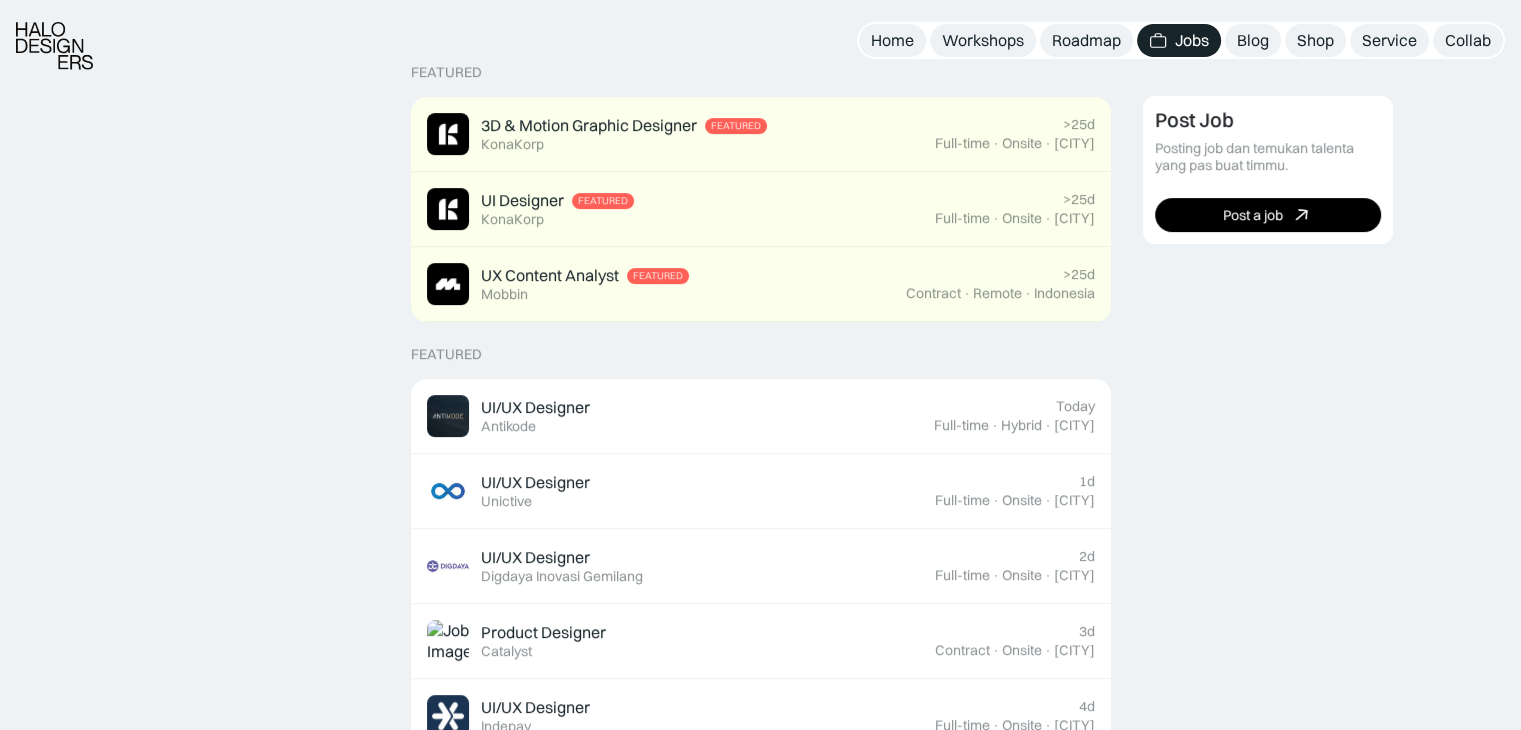 scroll, scrollTop: 480, scrollLeft: 0, axis: vertical 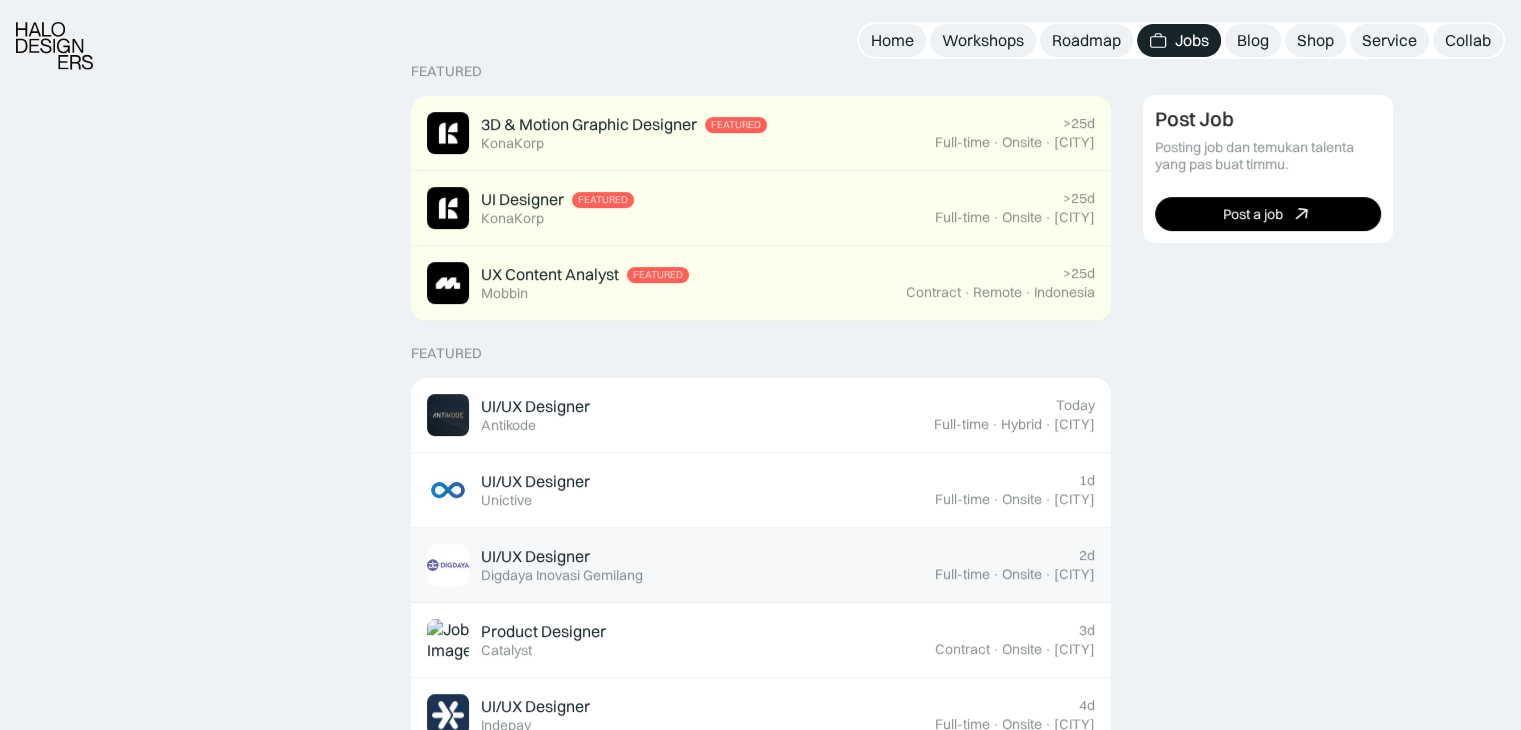 click on "Digdaya Inovasi Gemilang" at bounding box center [562, 575] 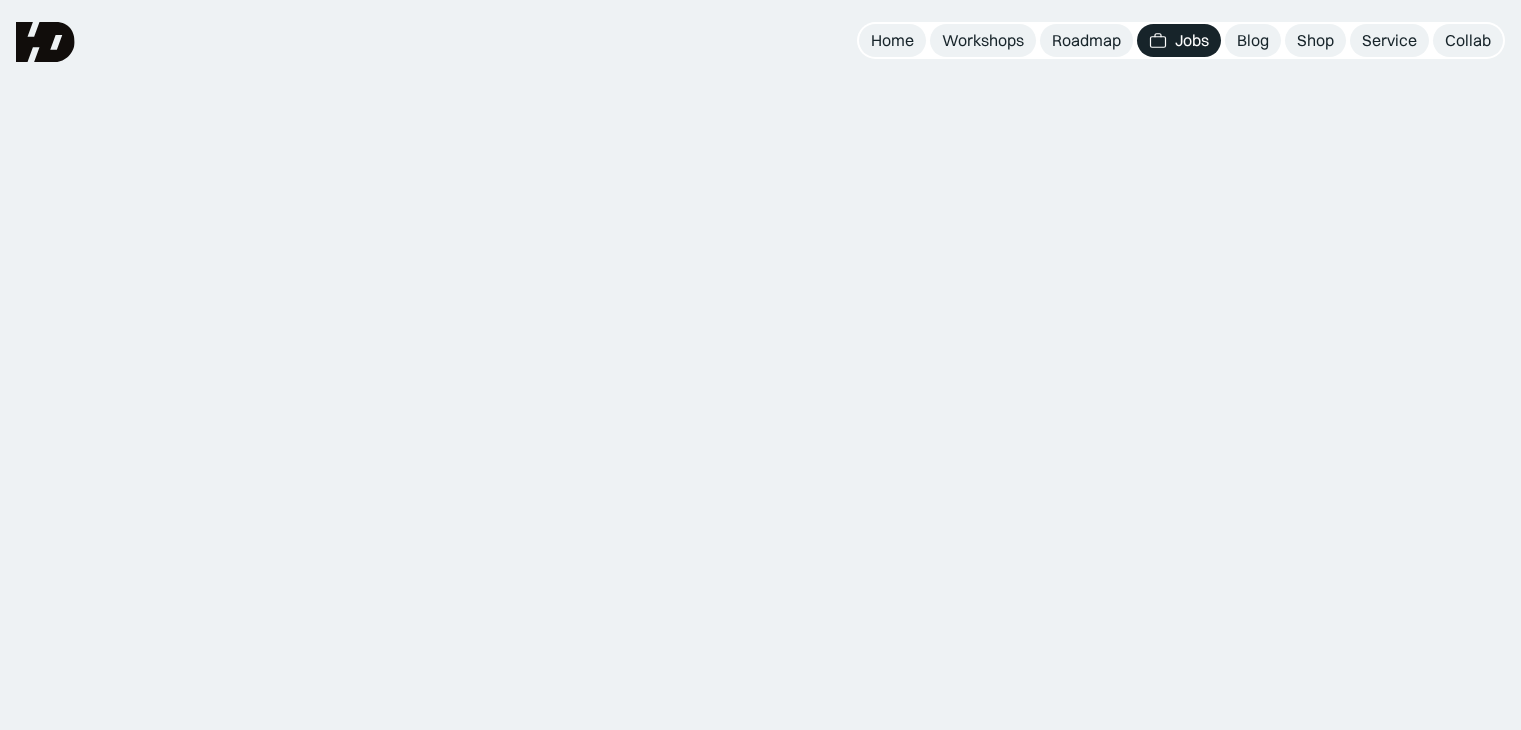 scroll, scrollTop: 0, scrollLeft: 0, axis: both 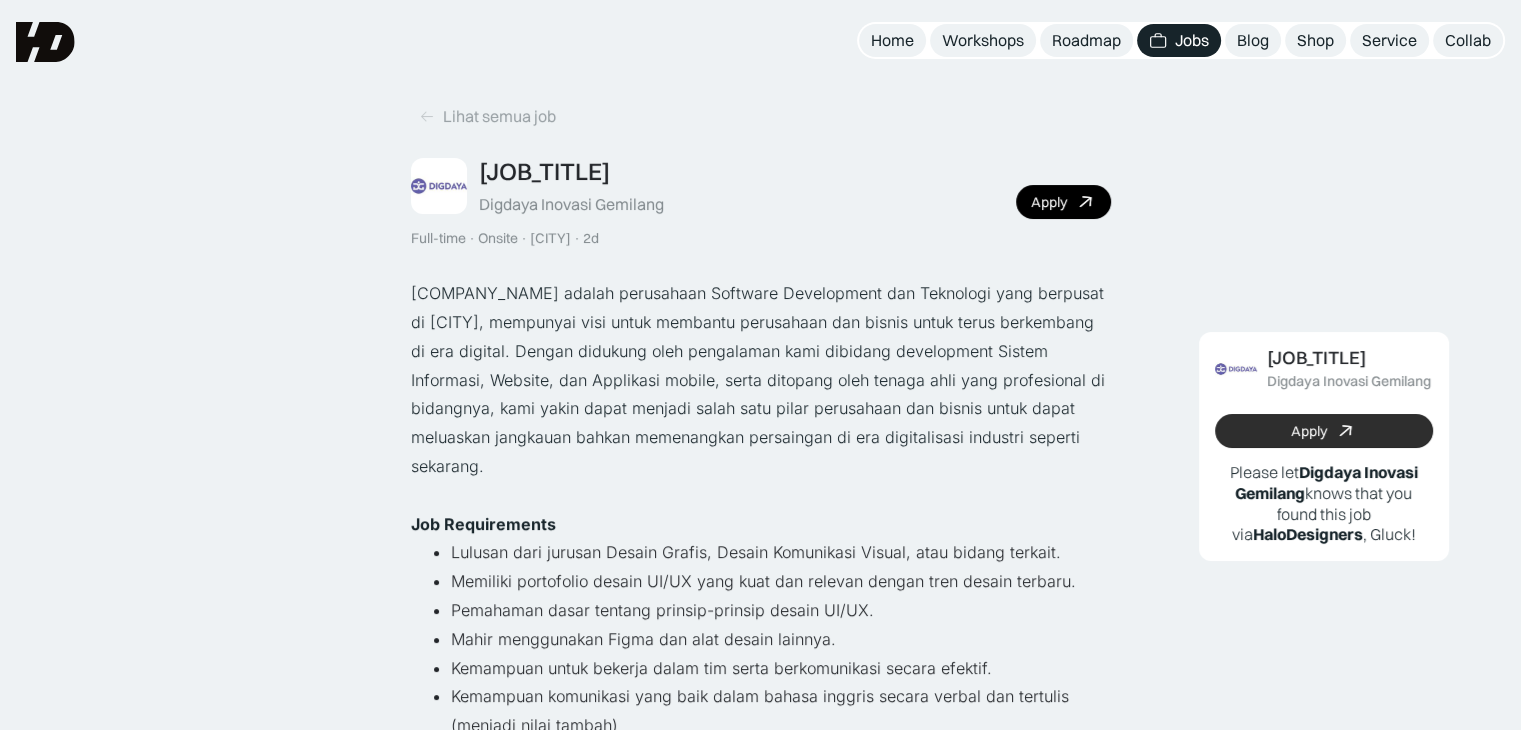 click on "Apply" at bounding box center (1309, 431) 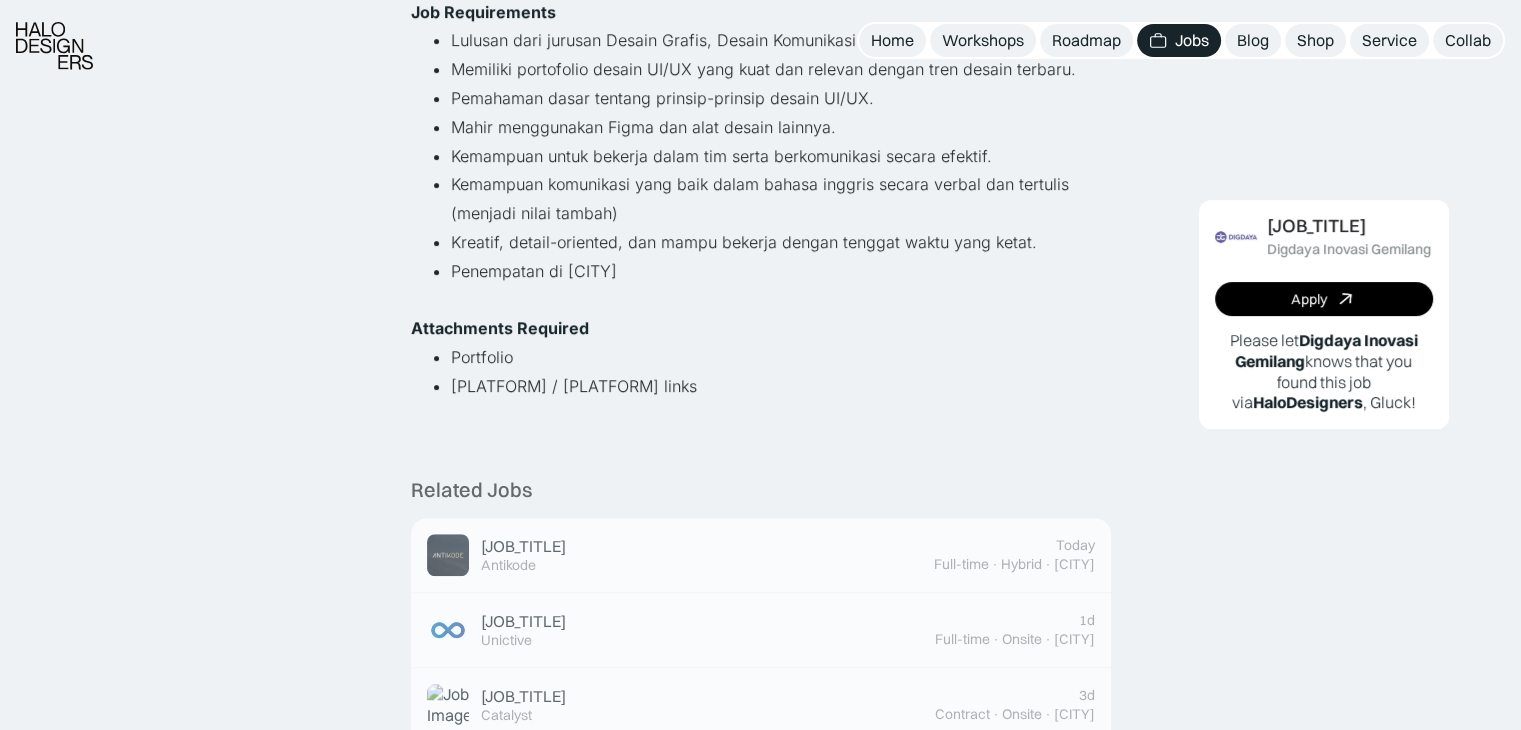 scroll, scrollTop: 528, scrollLeft: 0, axis: vertical 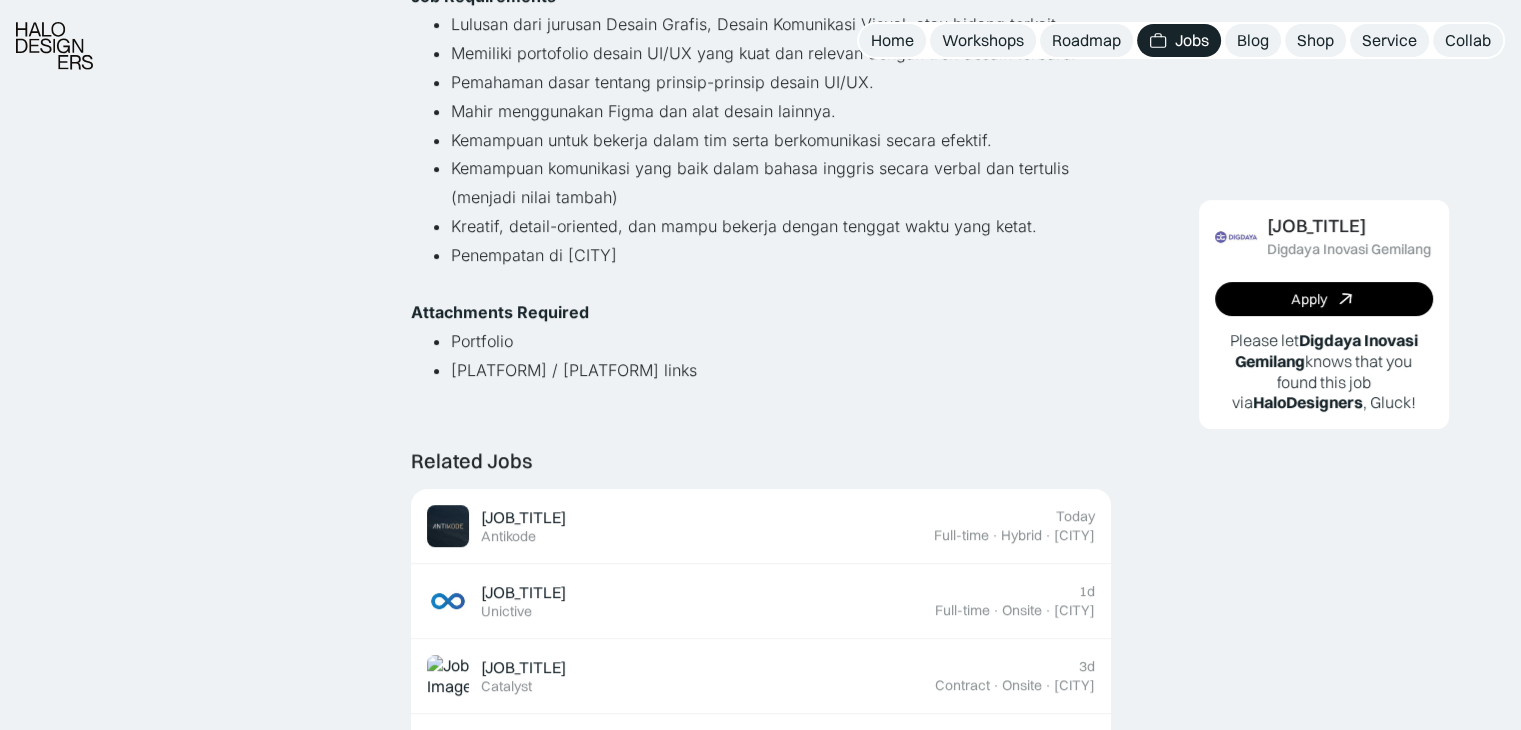 click on "Jobs" at bounding box center (1192, 40) 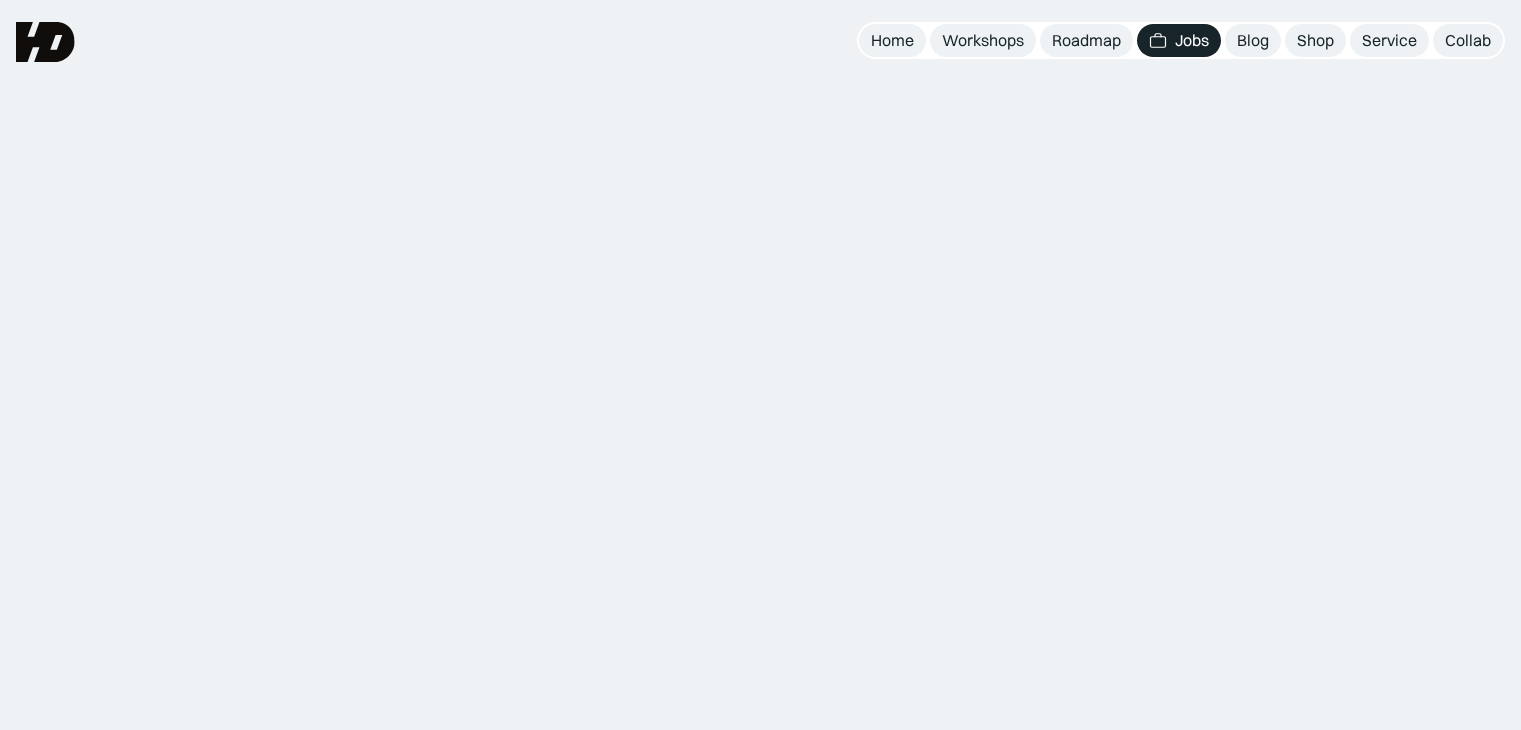 scroll, scrollTop: 0, scrollLeft: 0, axis: both 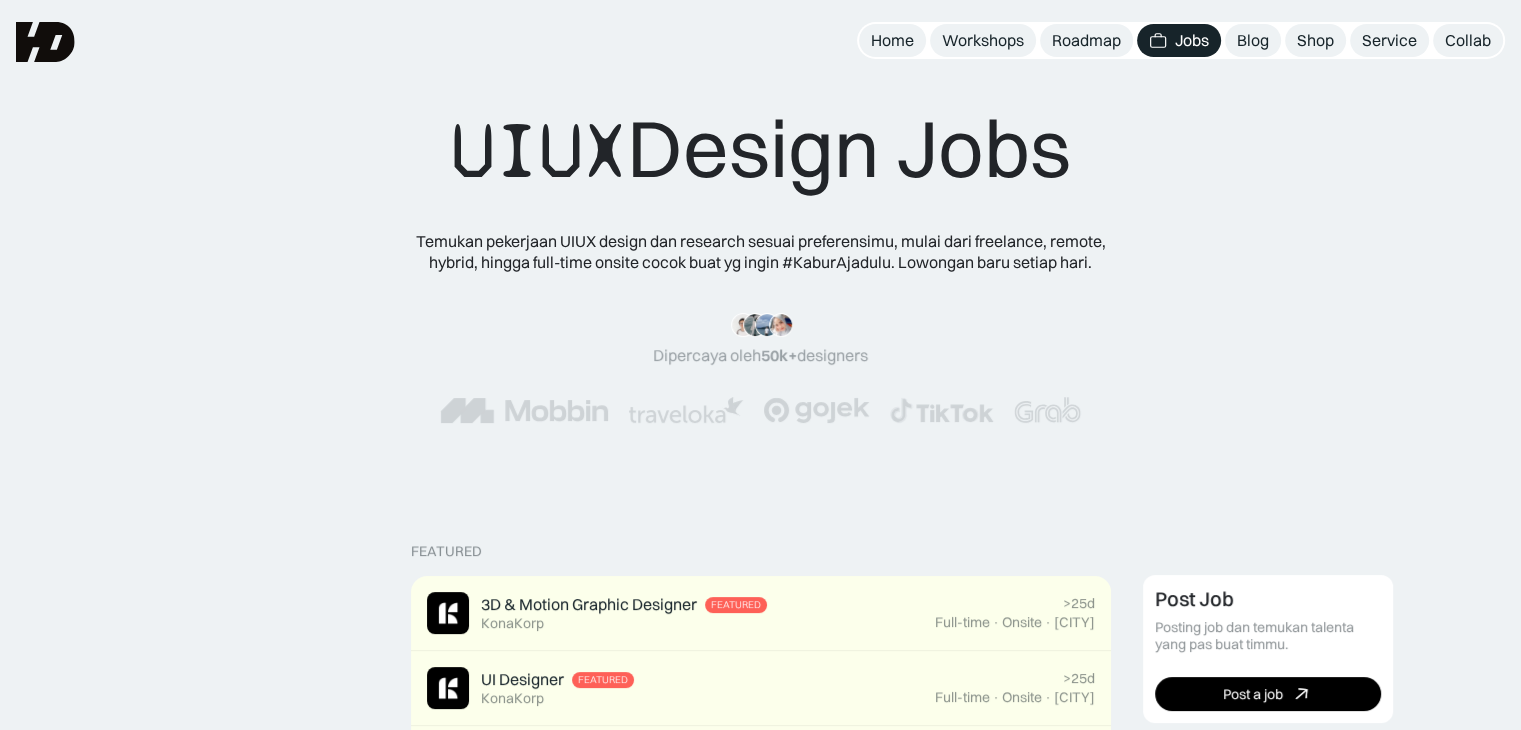 click on "Jobs" at bounding box center (1192, 40) 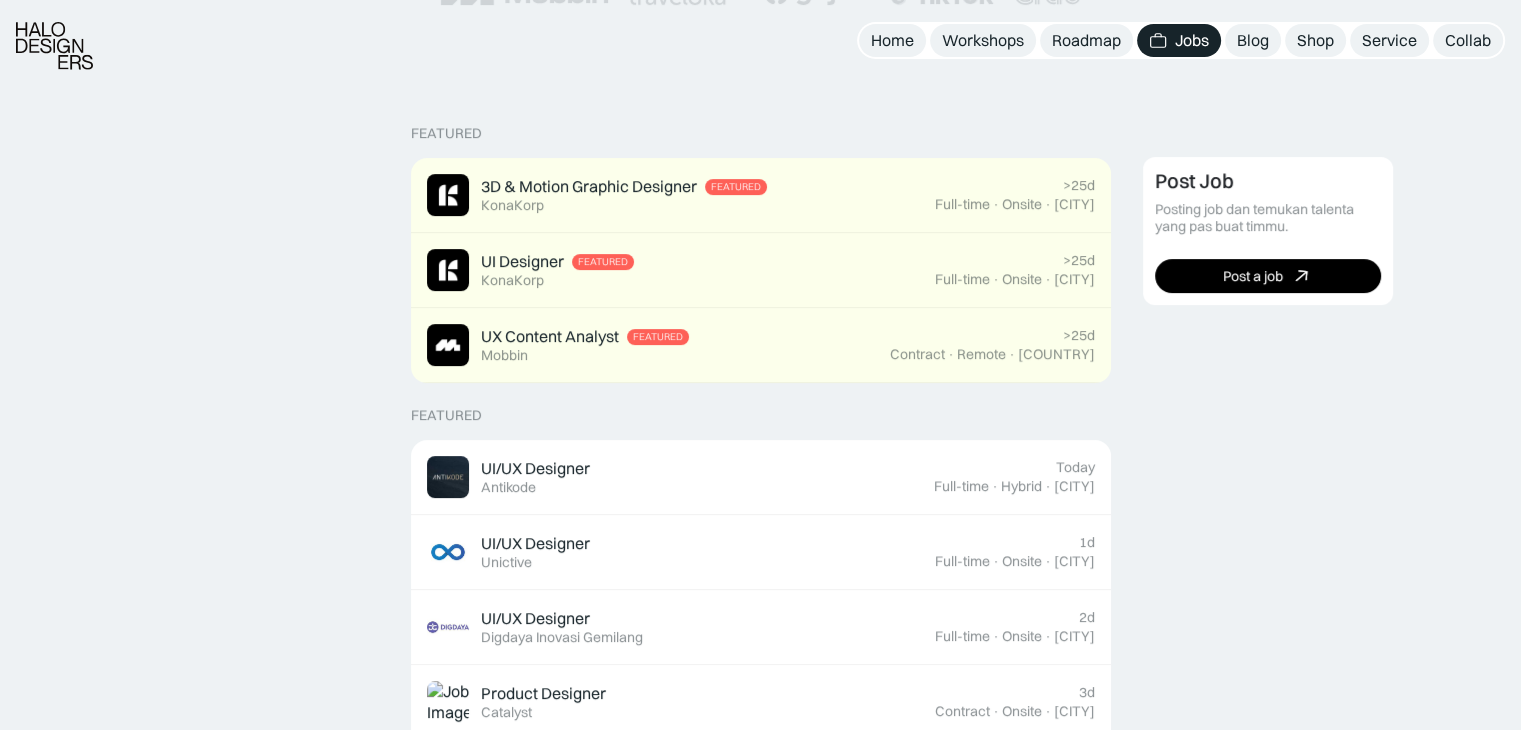 scroll, scrollTop: 455, scrollLeft: 0, axis: vertical 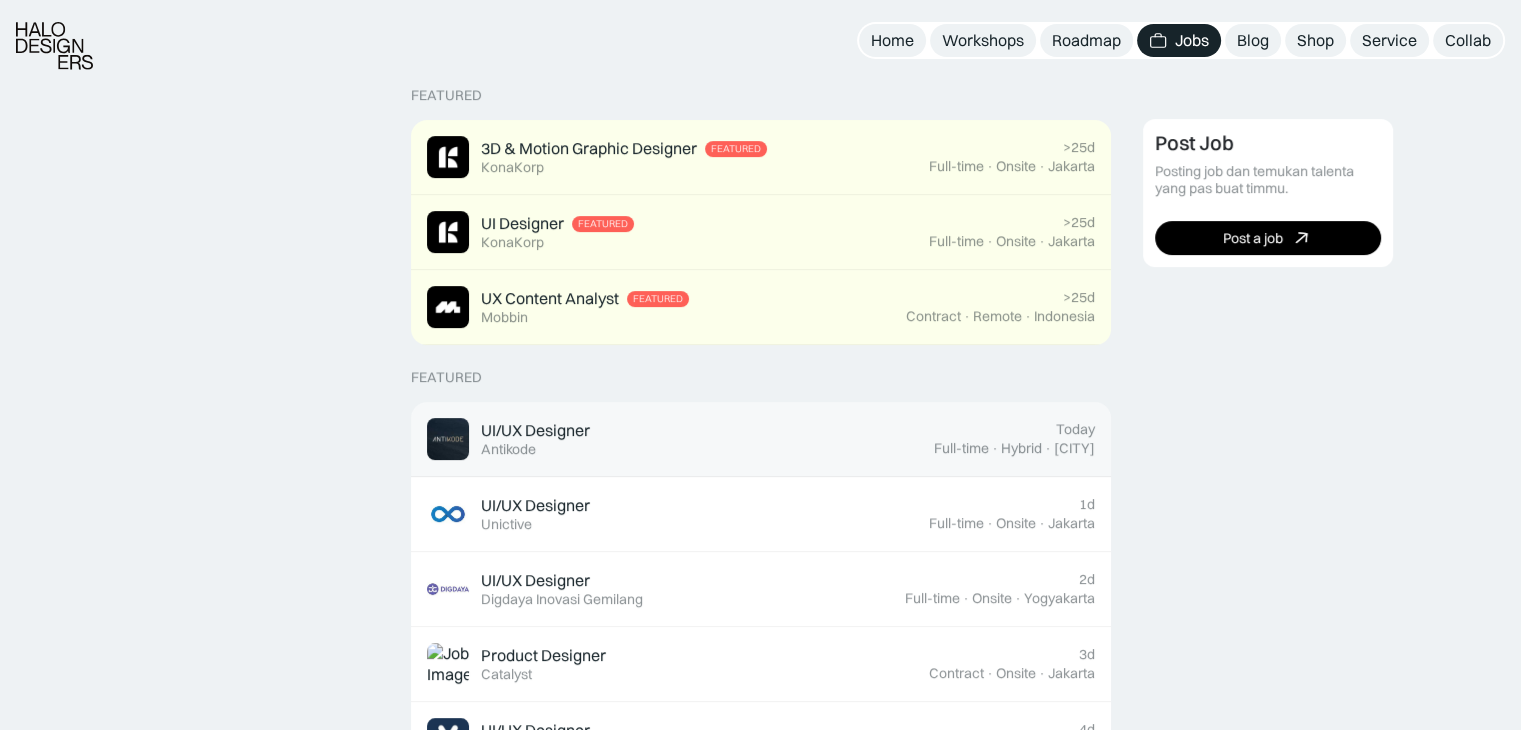click on "UI/UX Designer Featured Antikode" at bounding box center (680, 439) 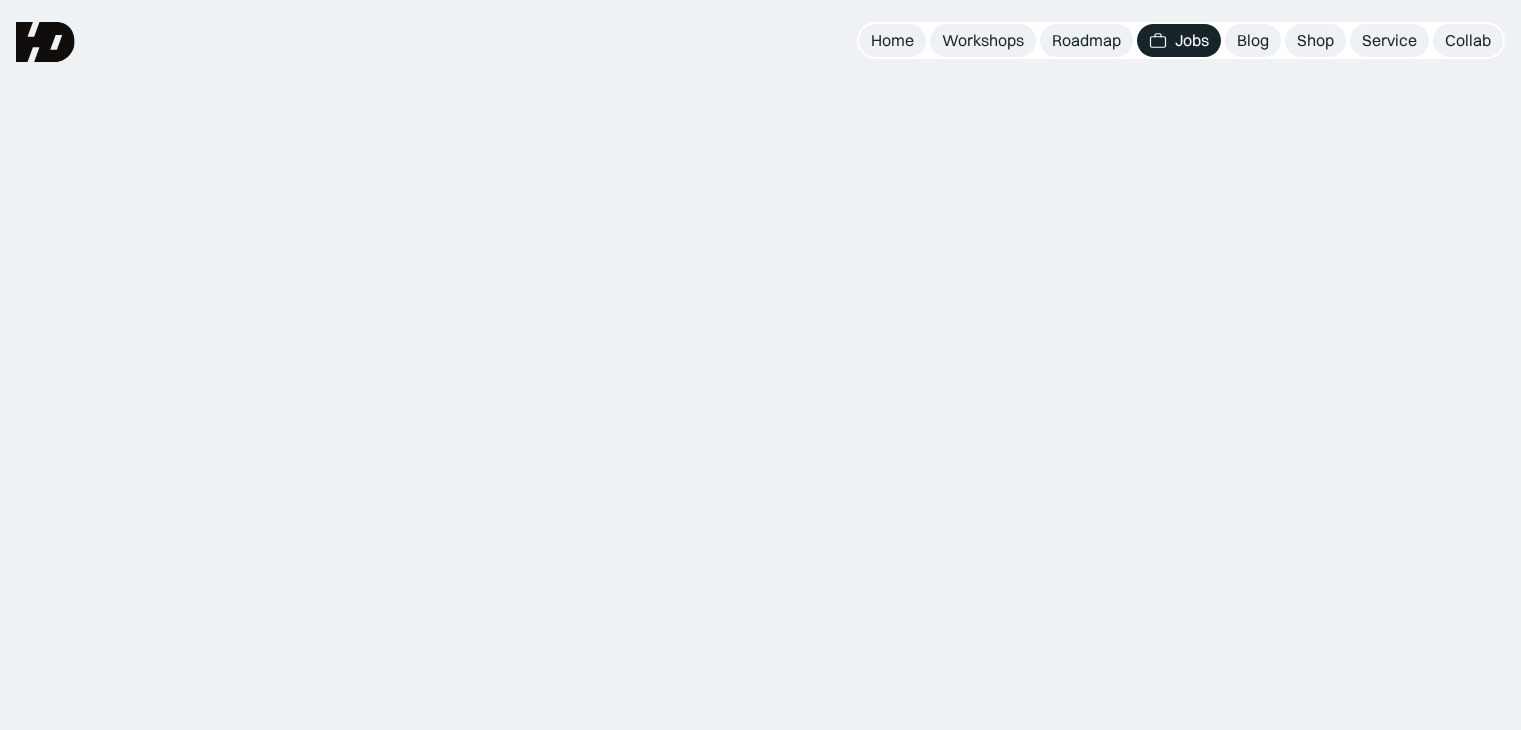scroll, scrollTop: 0, scrollLeft: 0, axis: both 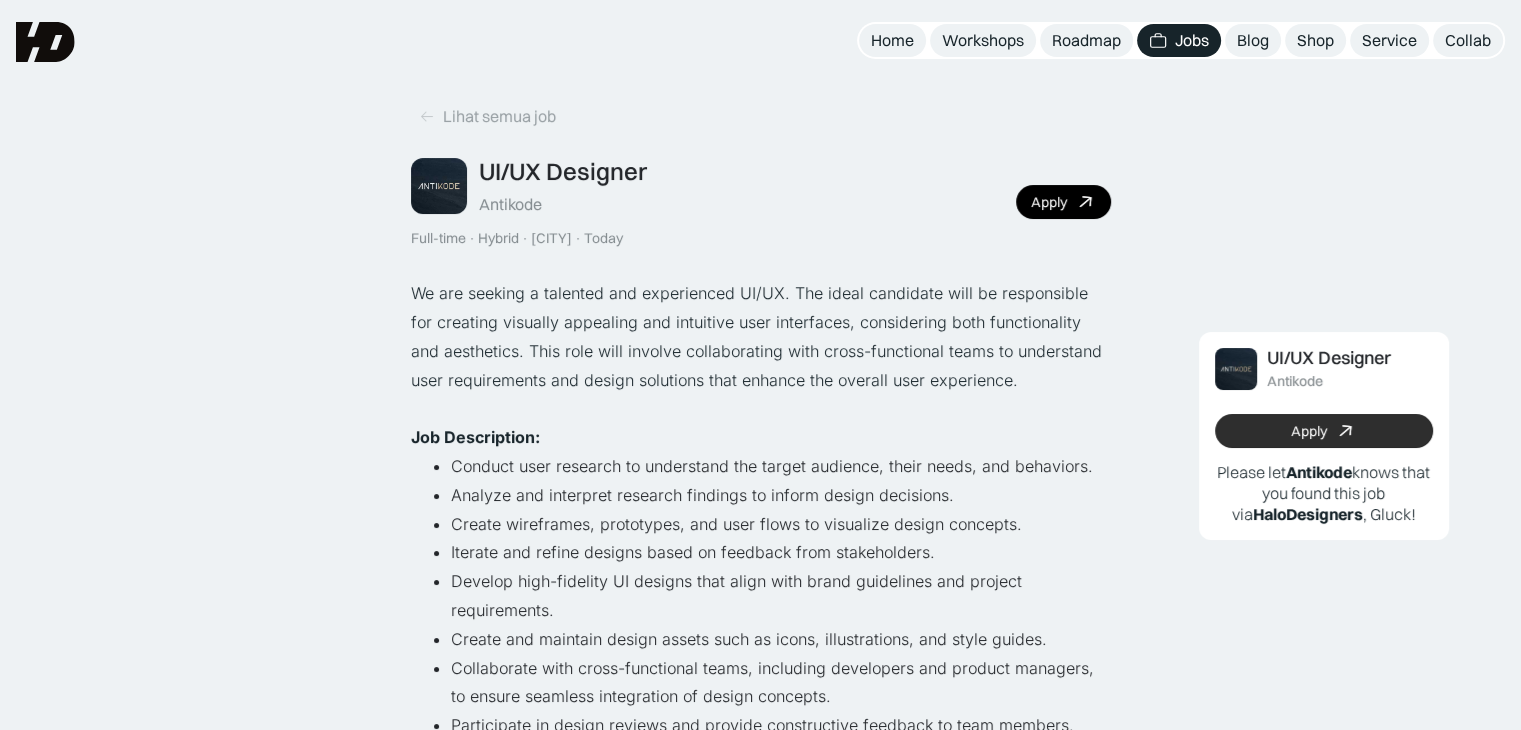 click on "Apply" at bounding box center [1324, 431] 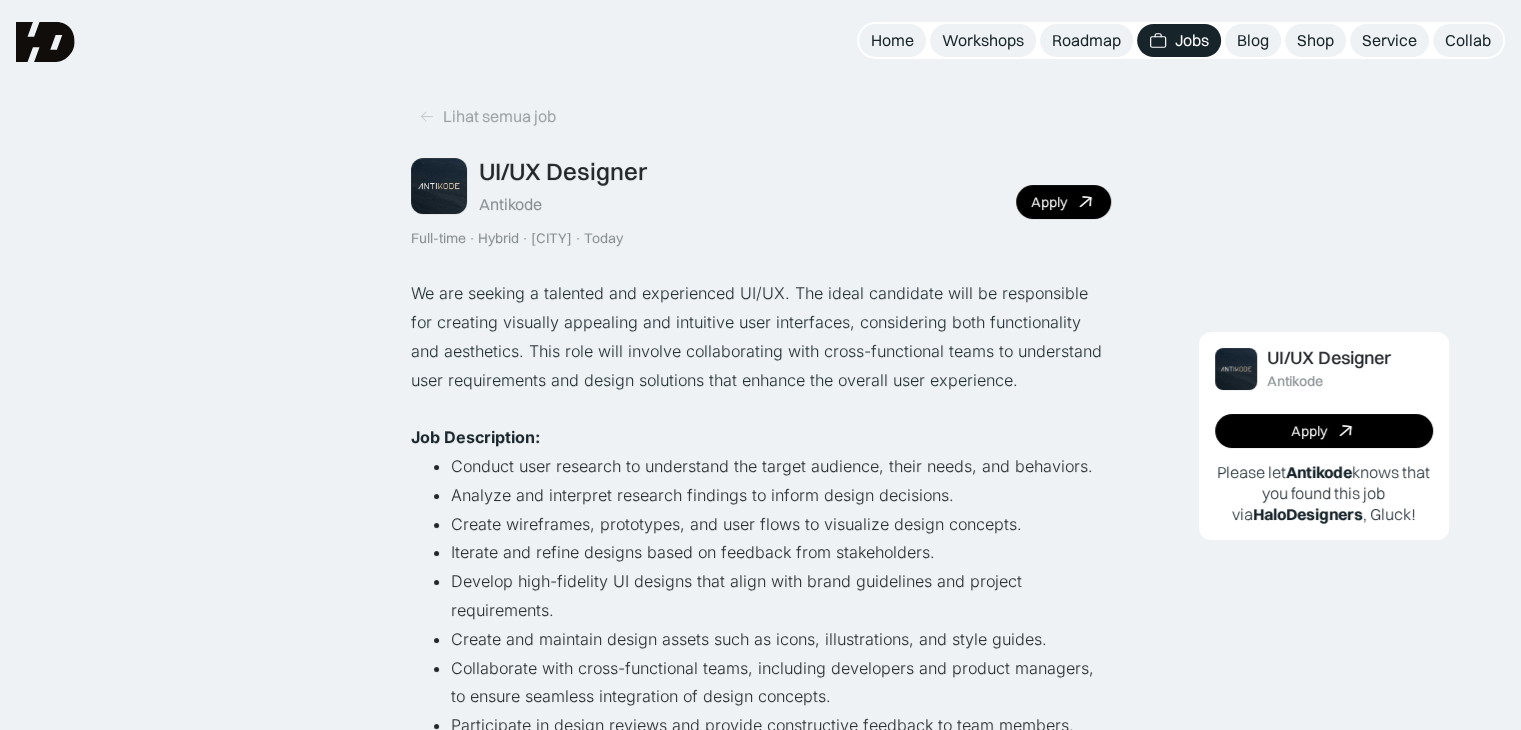 click on "Jobs" at bounding box center [1192, 40] 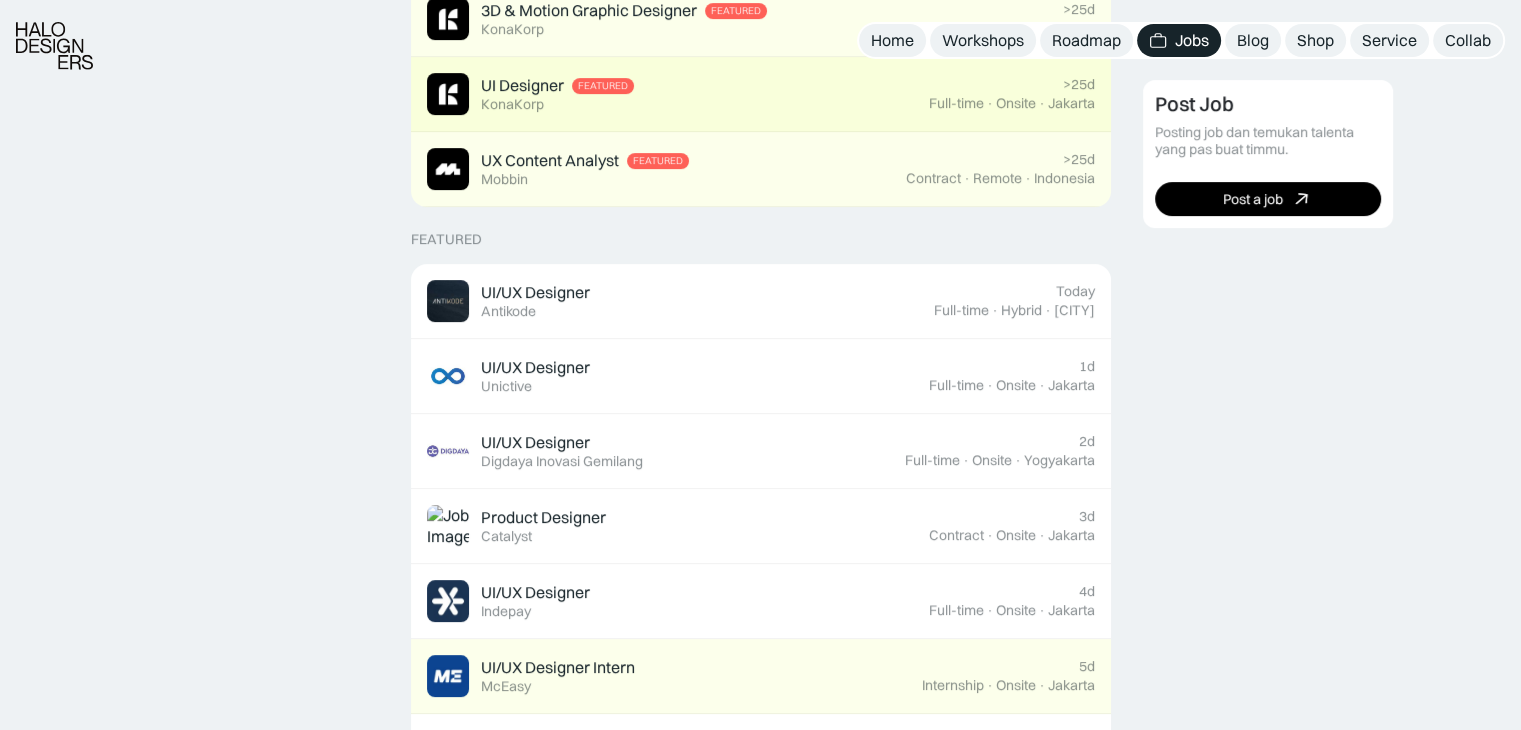 scroll, scrollTop: 596, scrollLeft: 0, axis: vertical 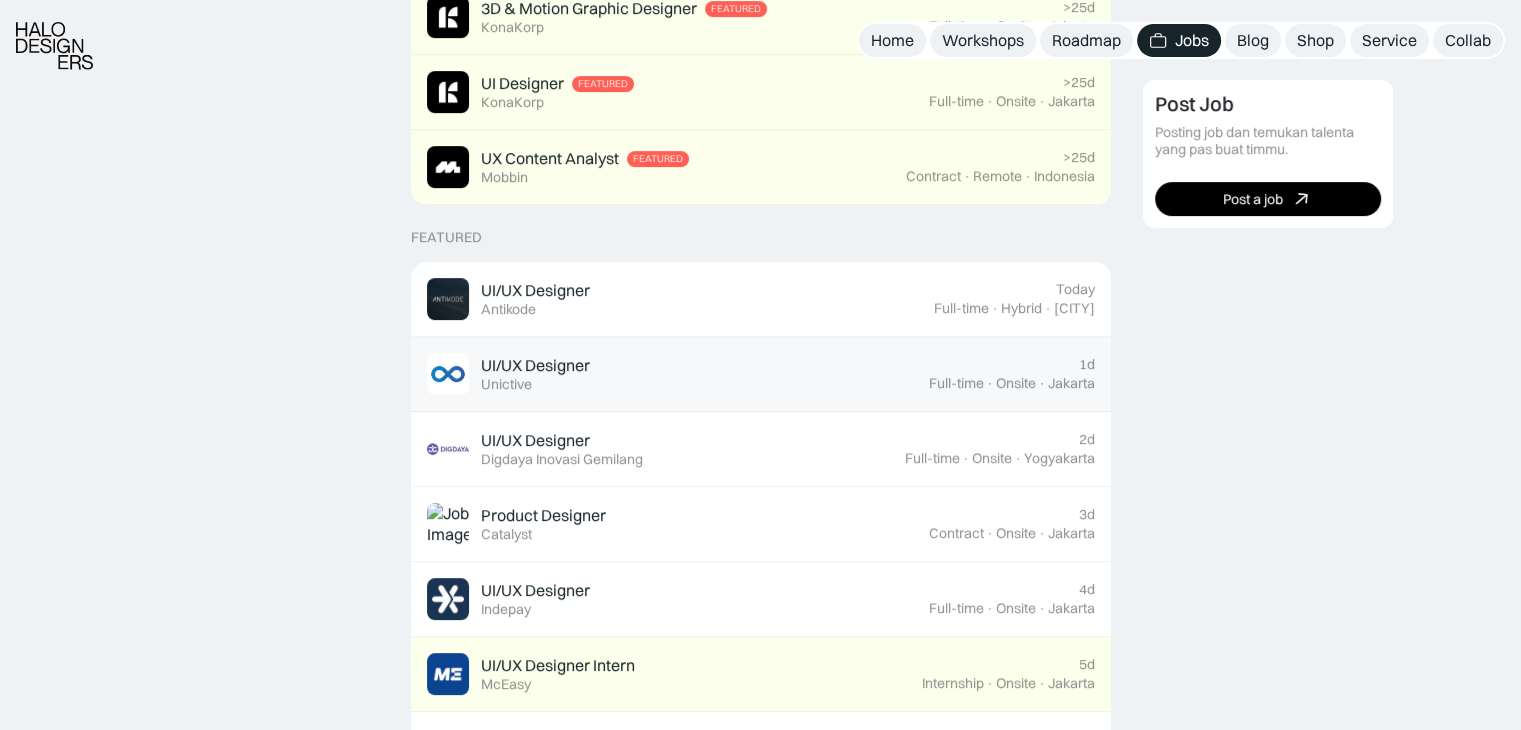 click on "UI/UX Designer Featured Unictive" at bounding box center [678, 374] 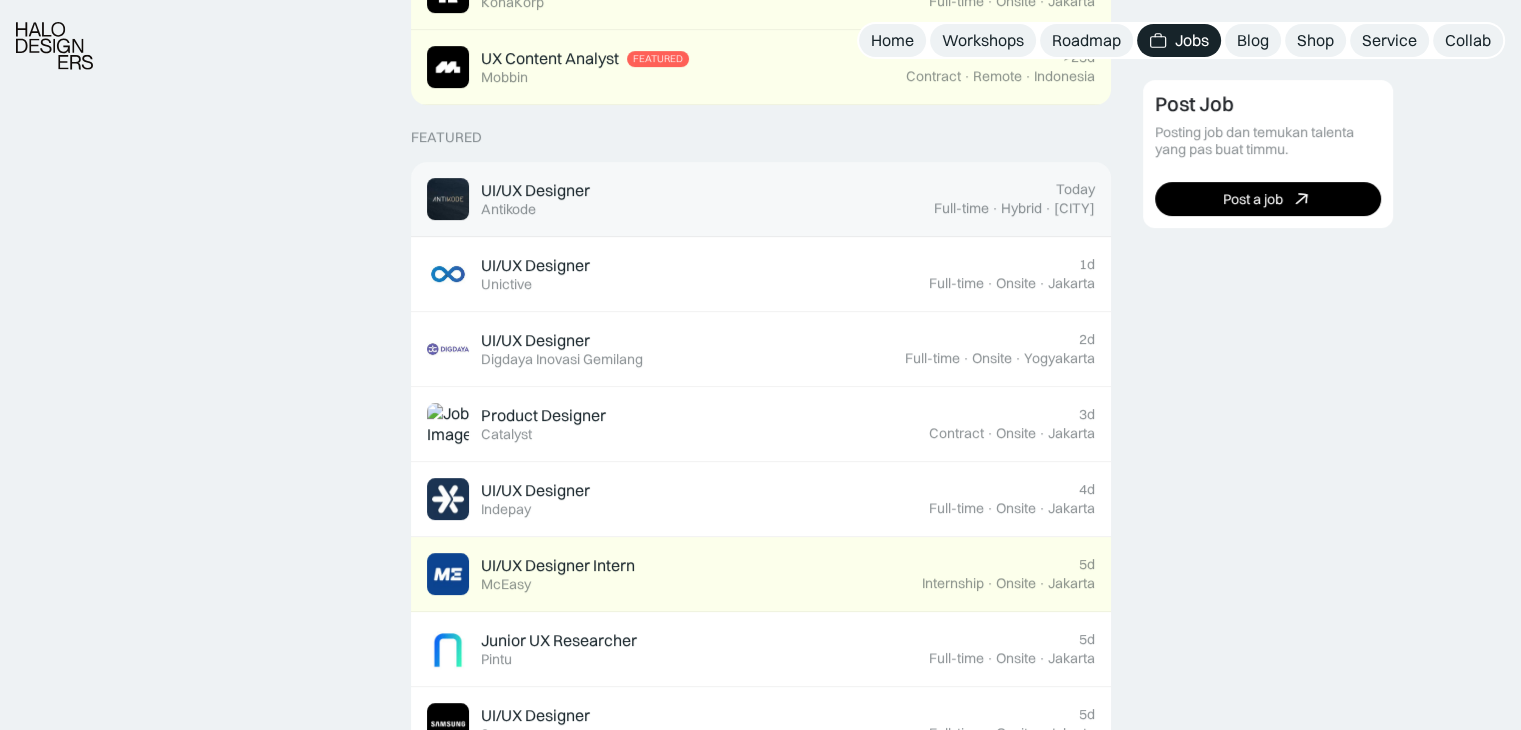 scroll, scrollTop: 700, scrollLeft: 0, axis: vertical 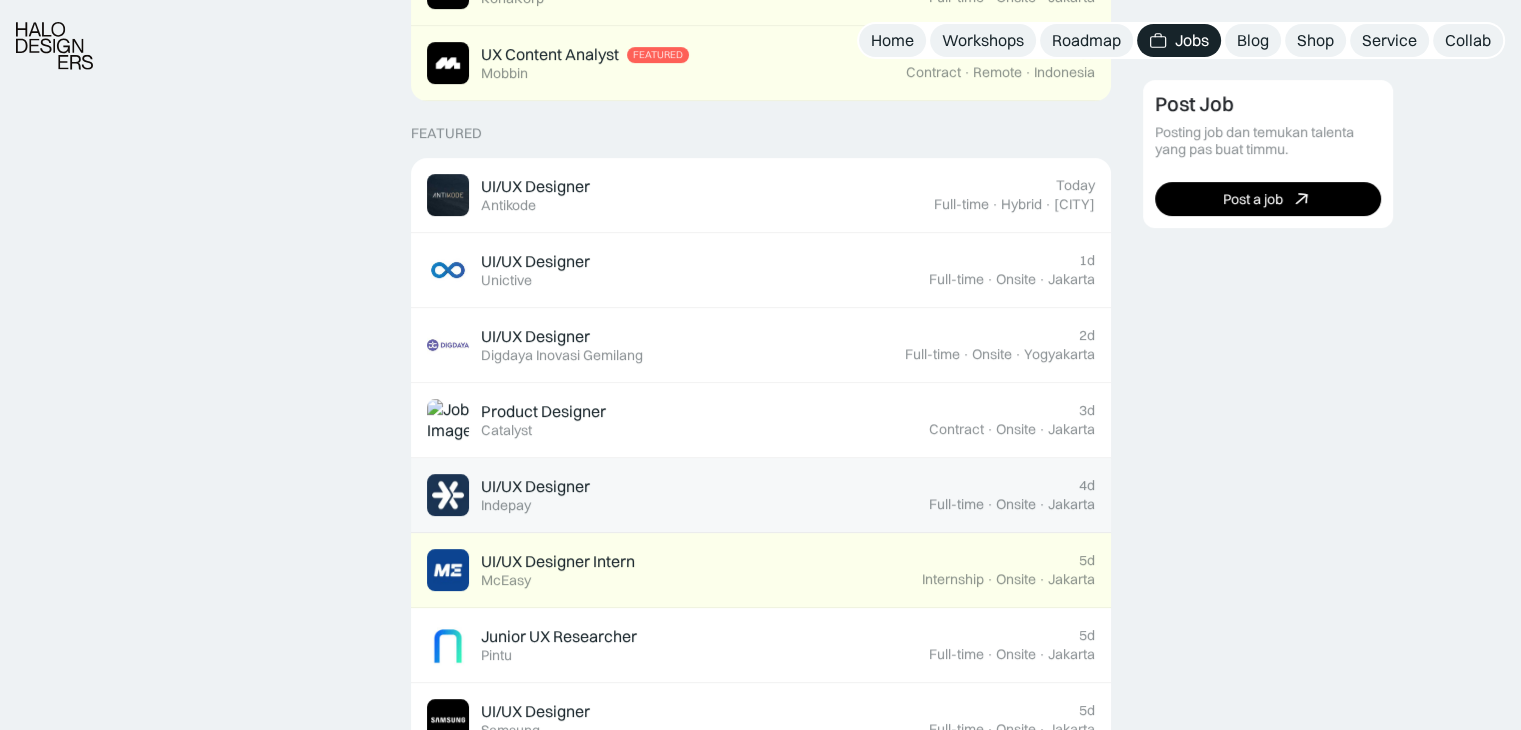 click on "UI/UX Designer Featured Indepay" at bounding box center (678, 495) 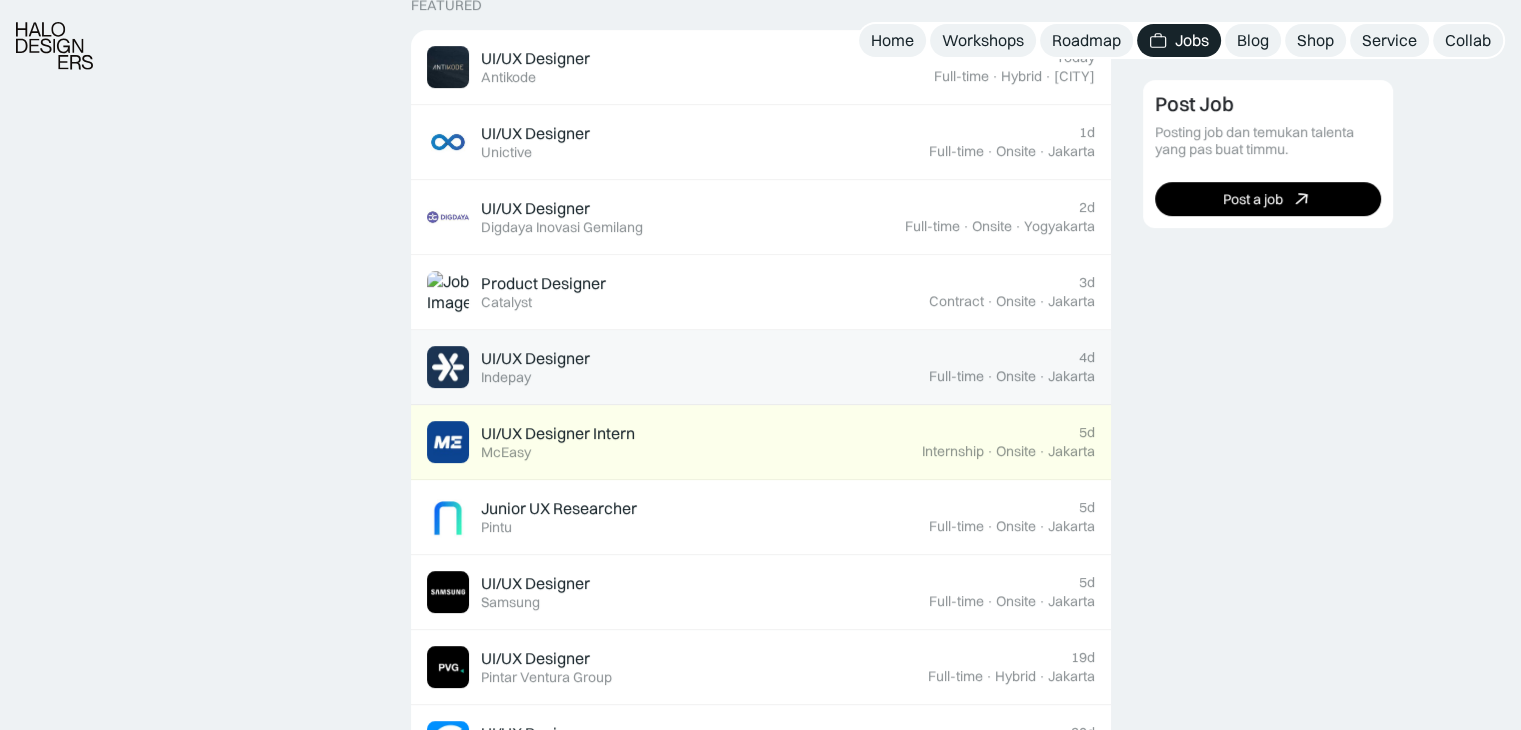 scroll, scrollTop: 835, scrollLeft: 0, axis: vertical 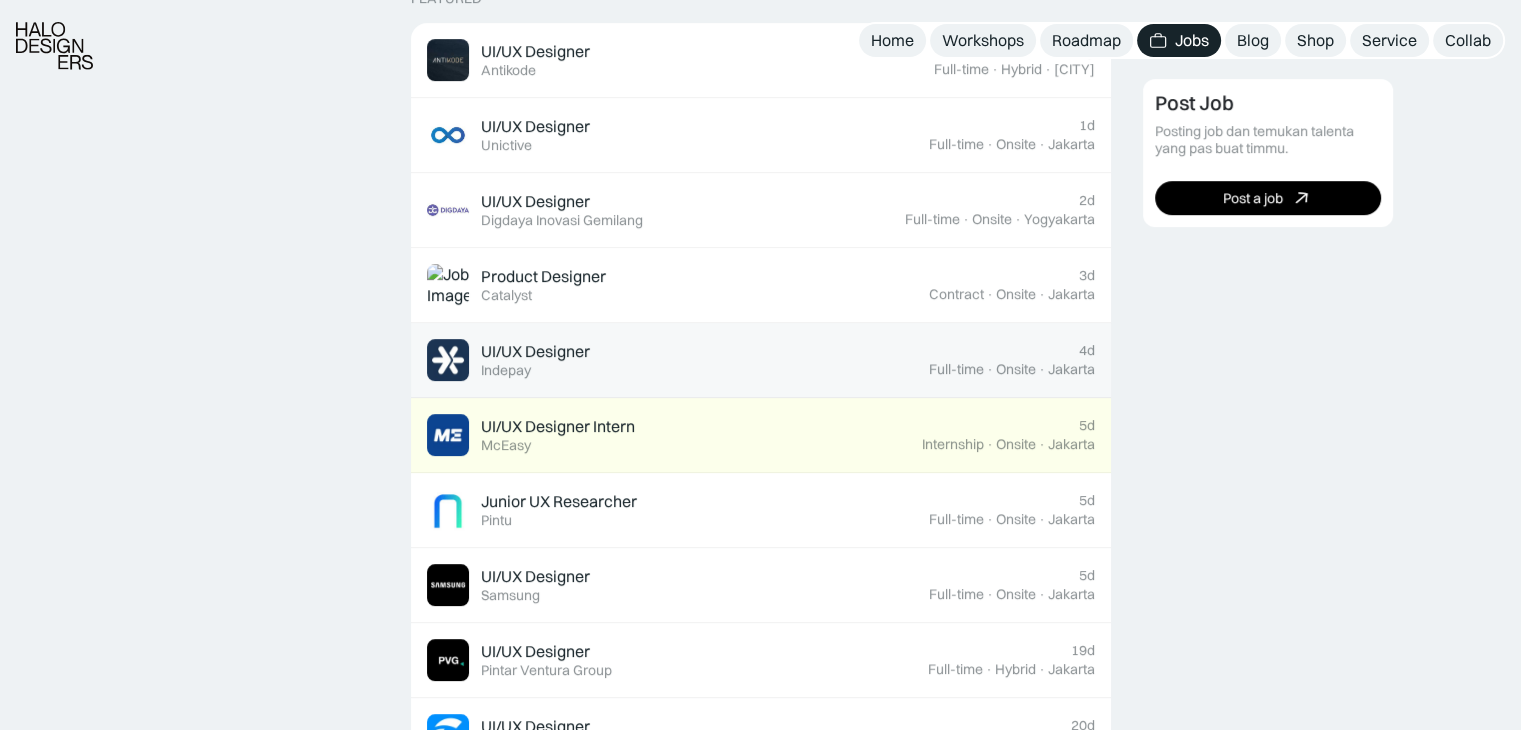 click on "Junior UX Researcher" at bounding box center [559, 501] 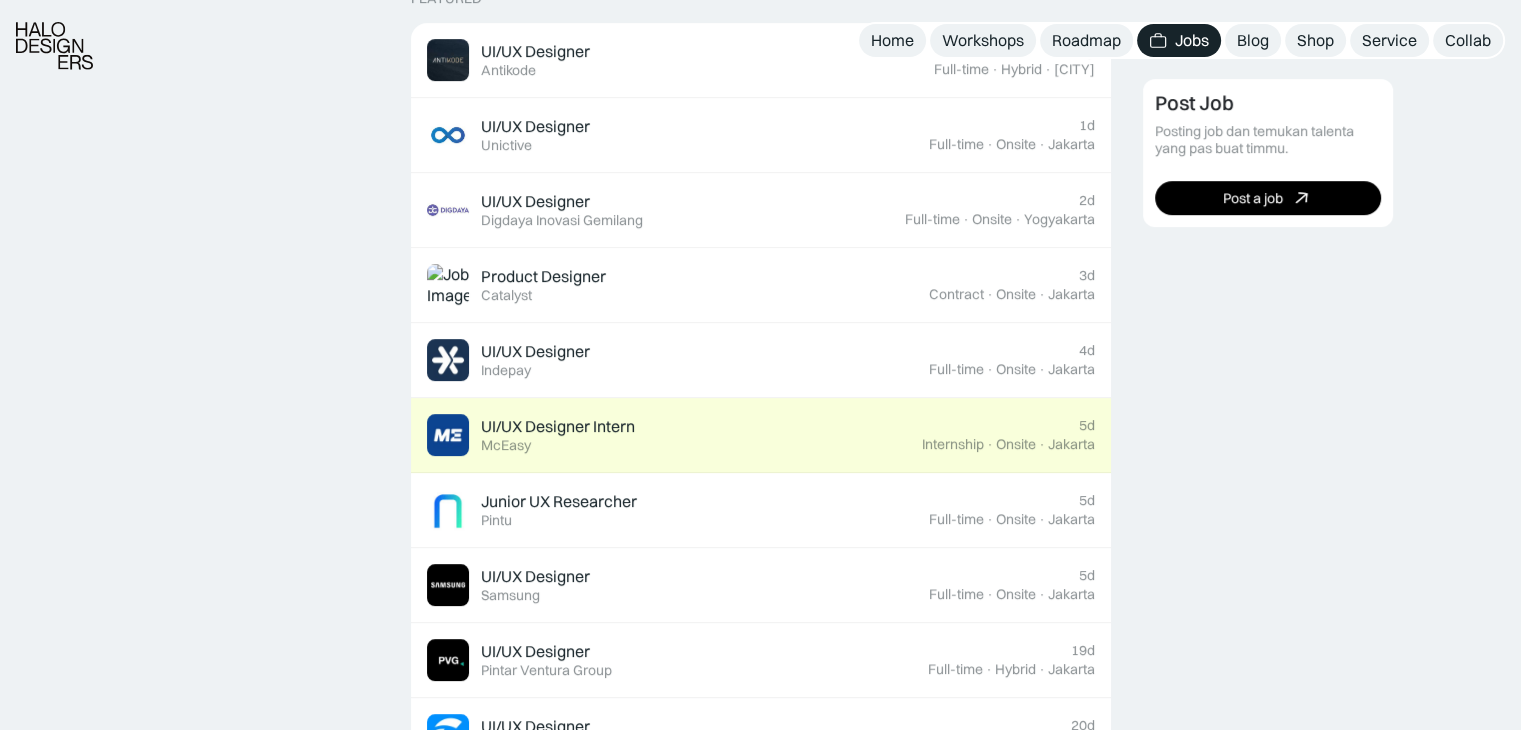 click on "UI/UX Designer Intern Featured McEasy" at bounding box center [558, 435] 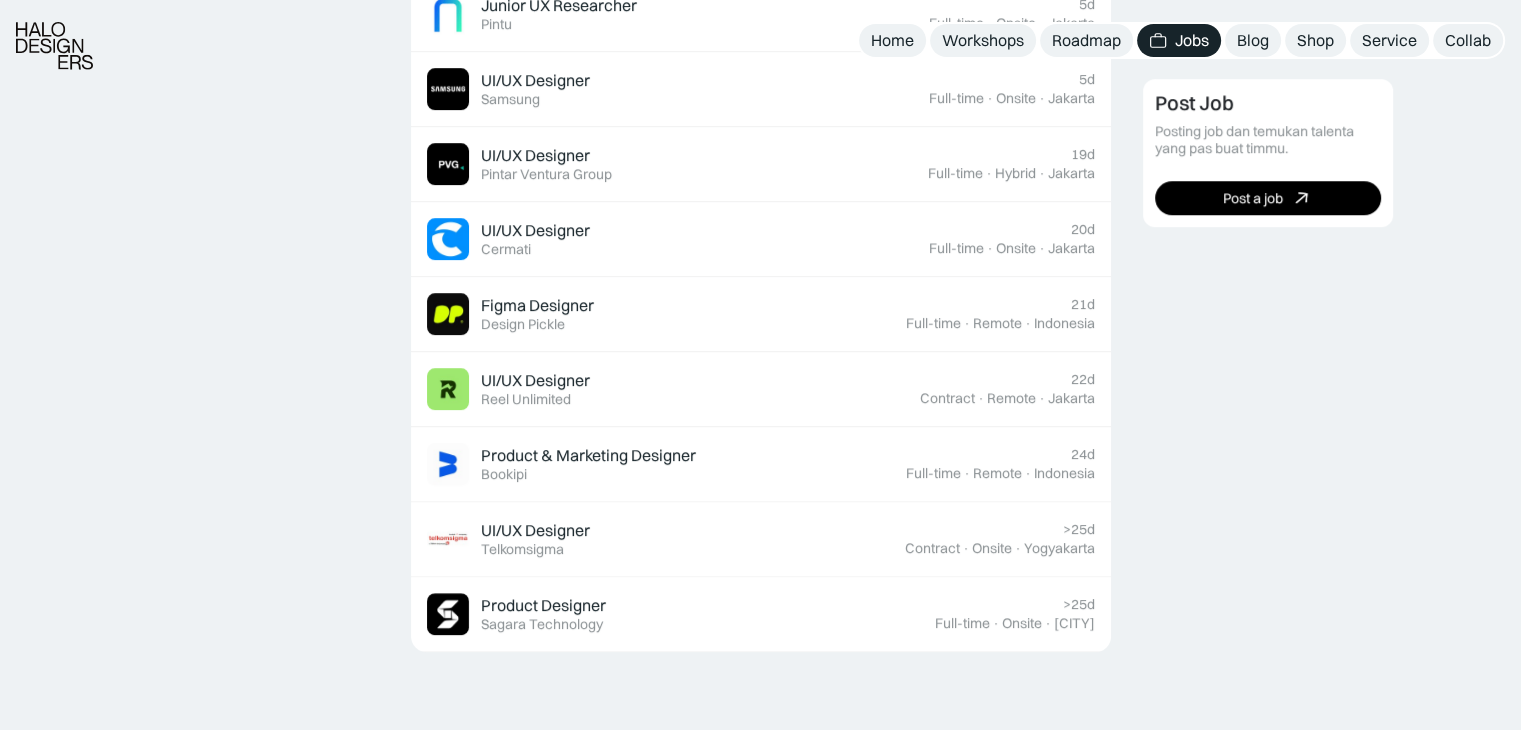 scroll, scrollTop: 1356, scrollLeft: 0, axis: vertical 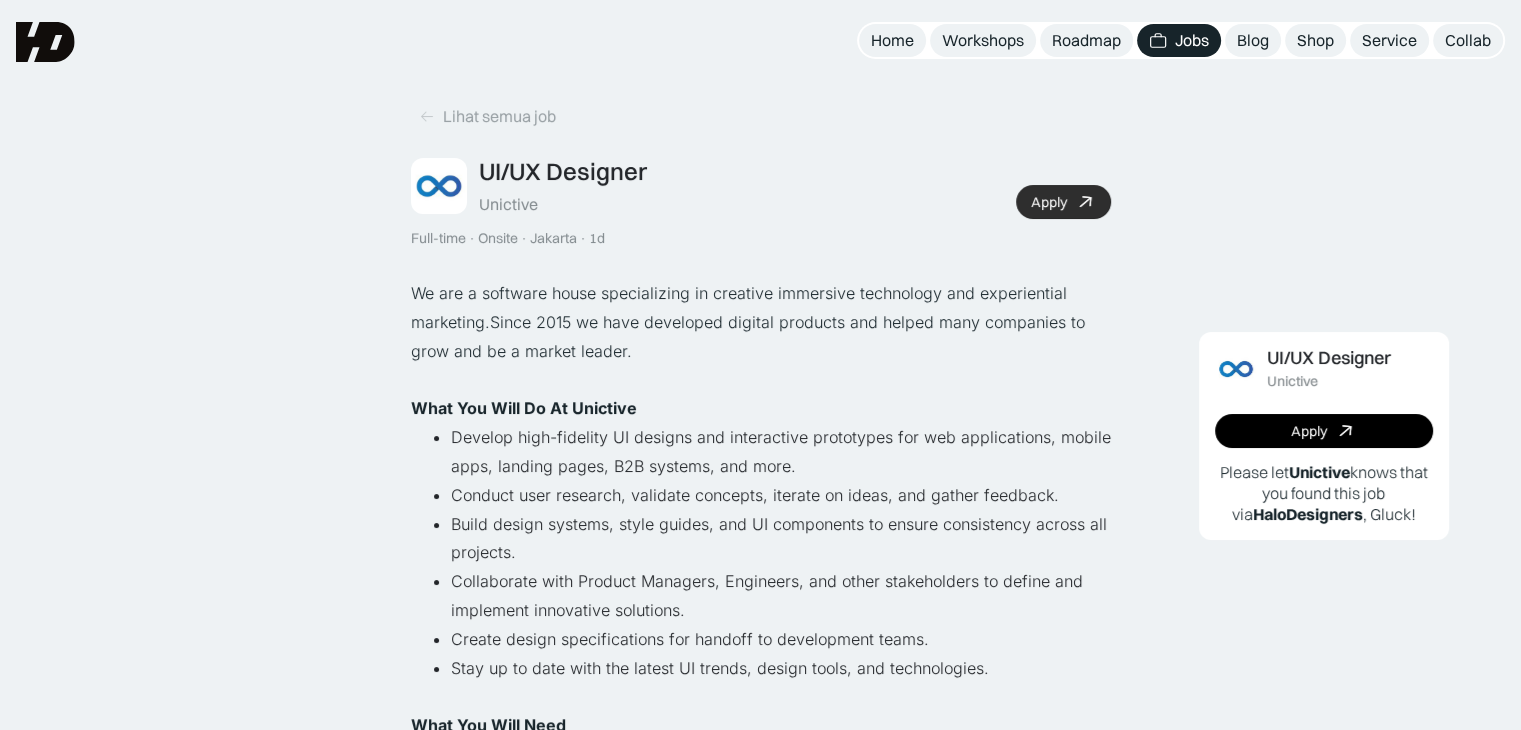 click on "Apply" at bounding box center [1063, 202] 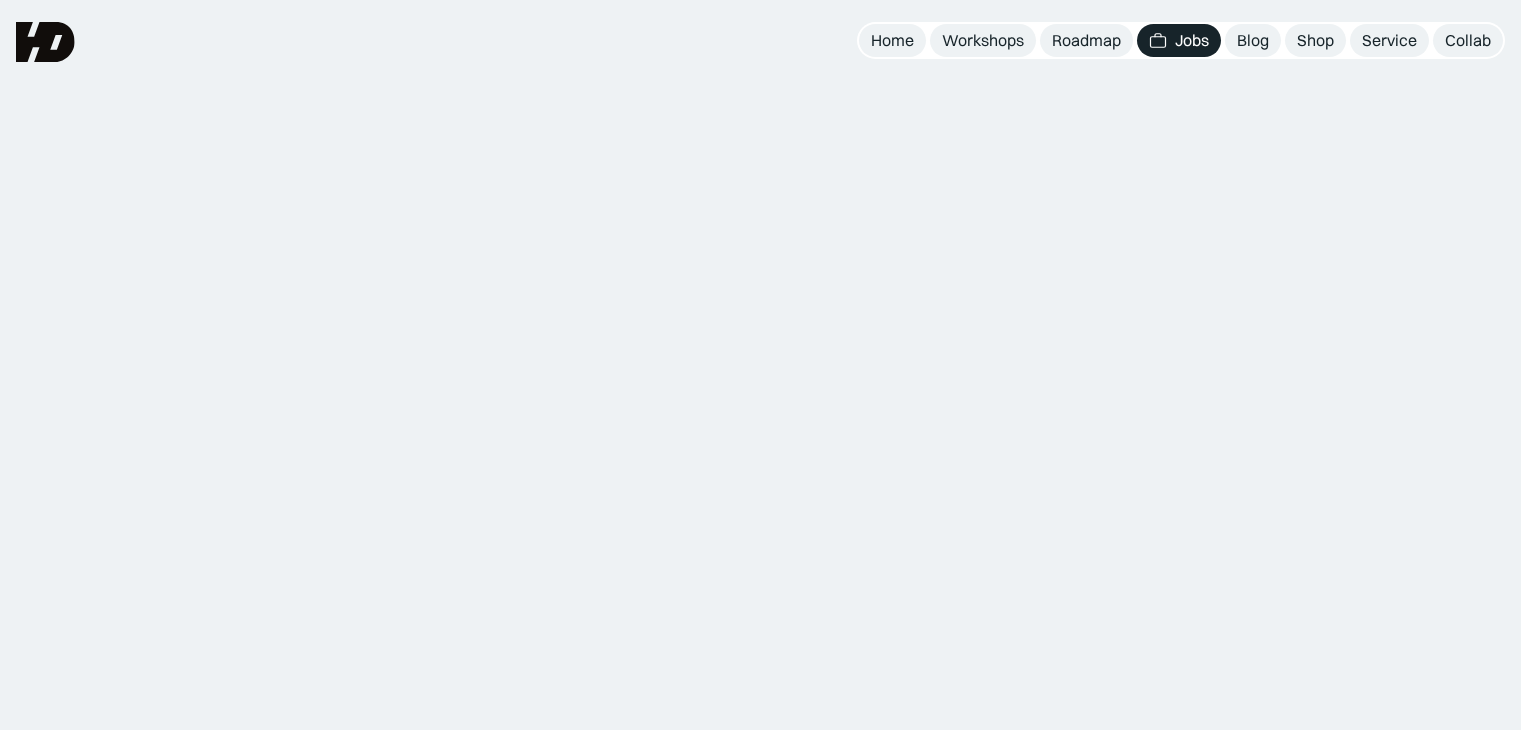 scroll, scrollTop: 0, scrollLeft: 0, axis: both 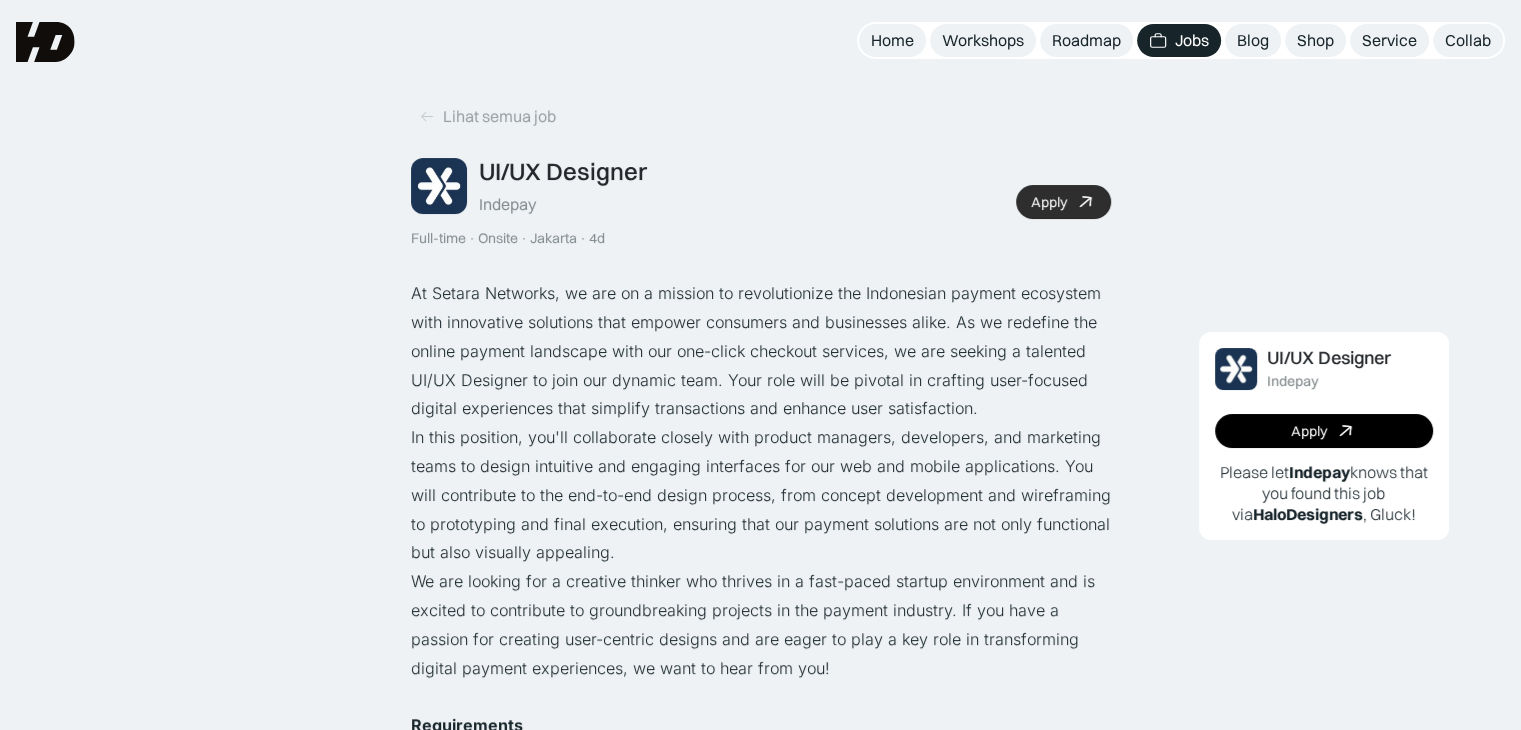 click 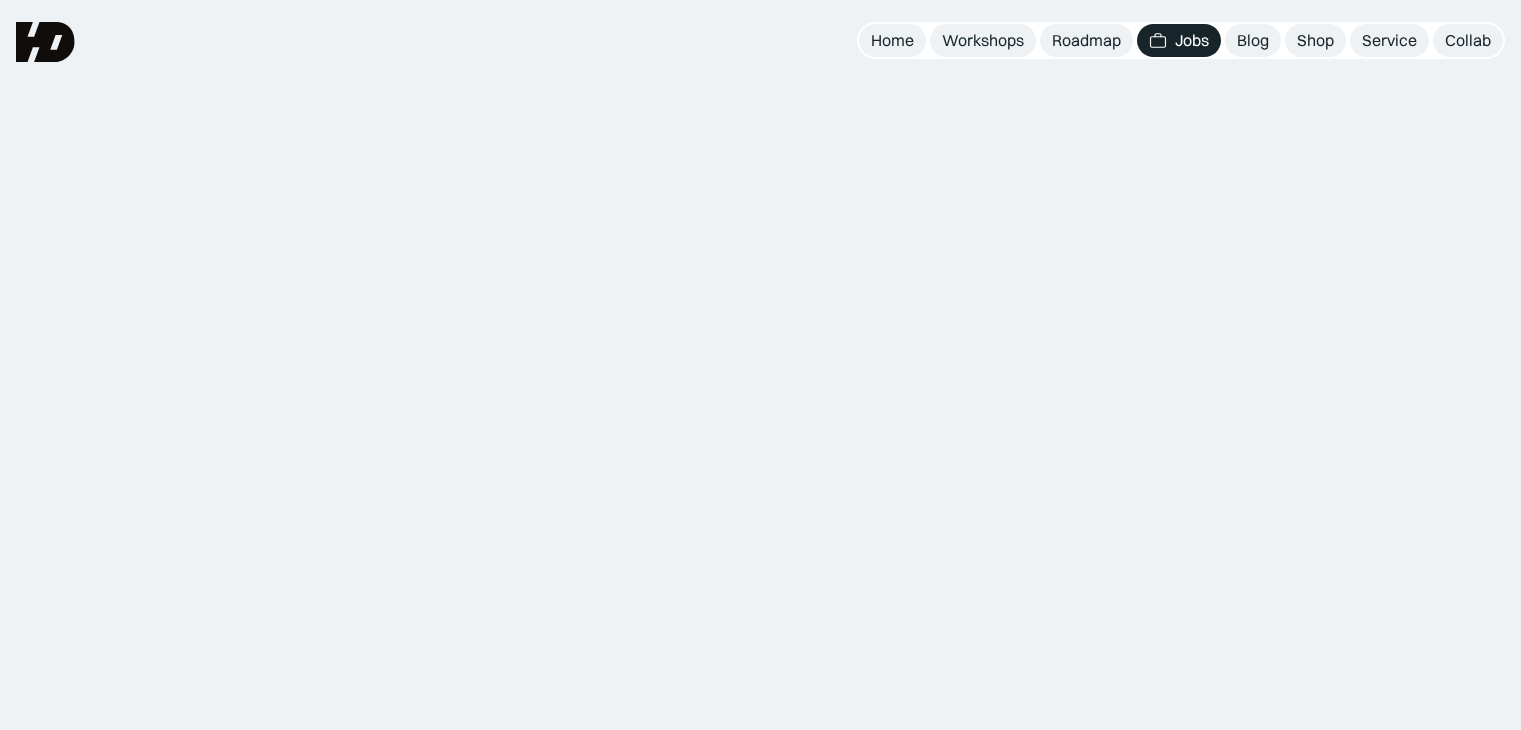 scroll, scrollTop: 0, scrollLeft: 0, axis: both 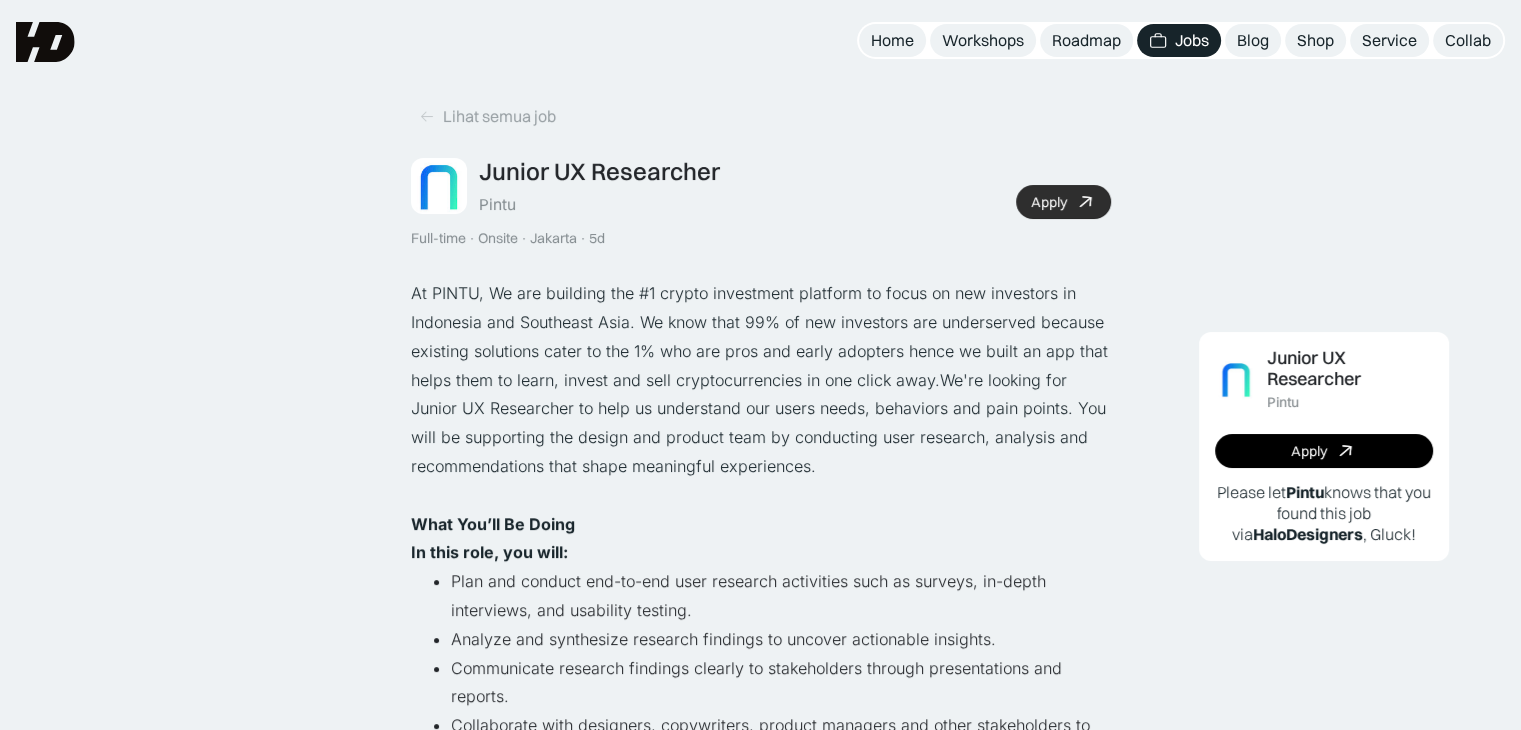 click on "Apply" at bounding box center [1063, 202] 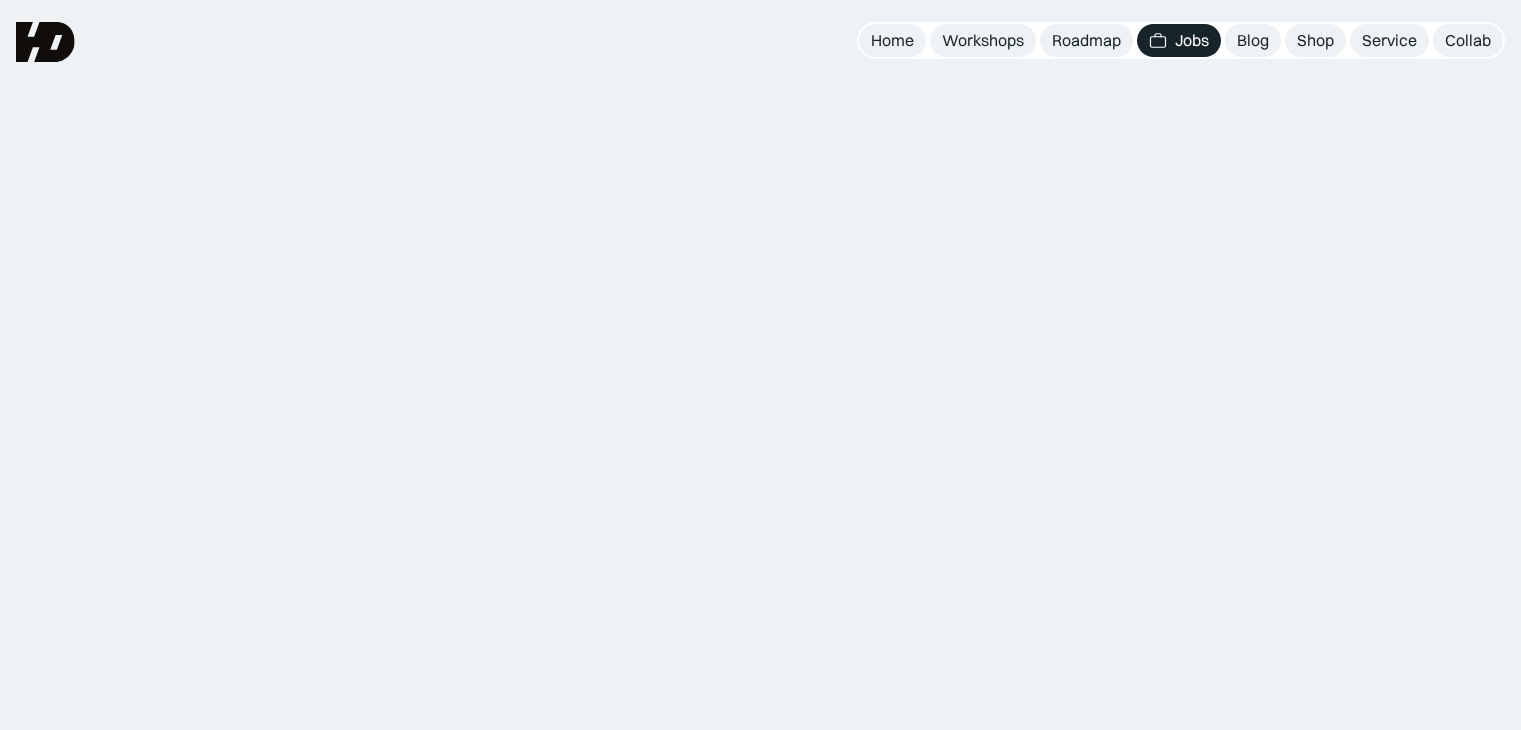 scroll, scrollTop: 0, scrollLeft: 0, axis: both 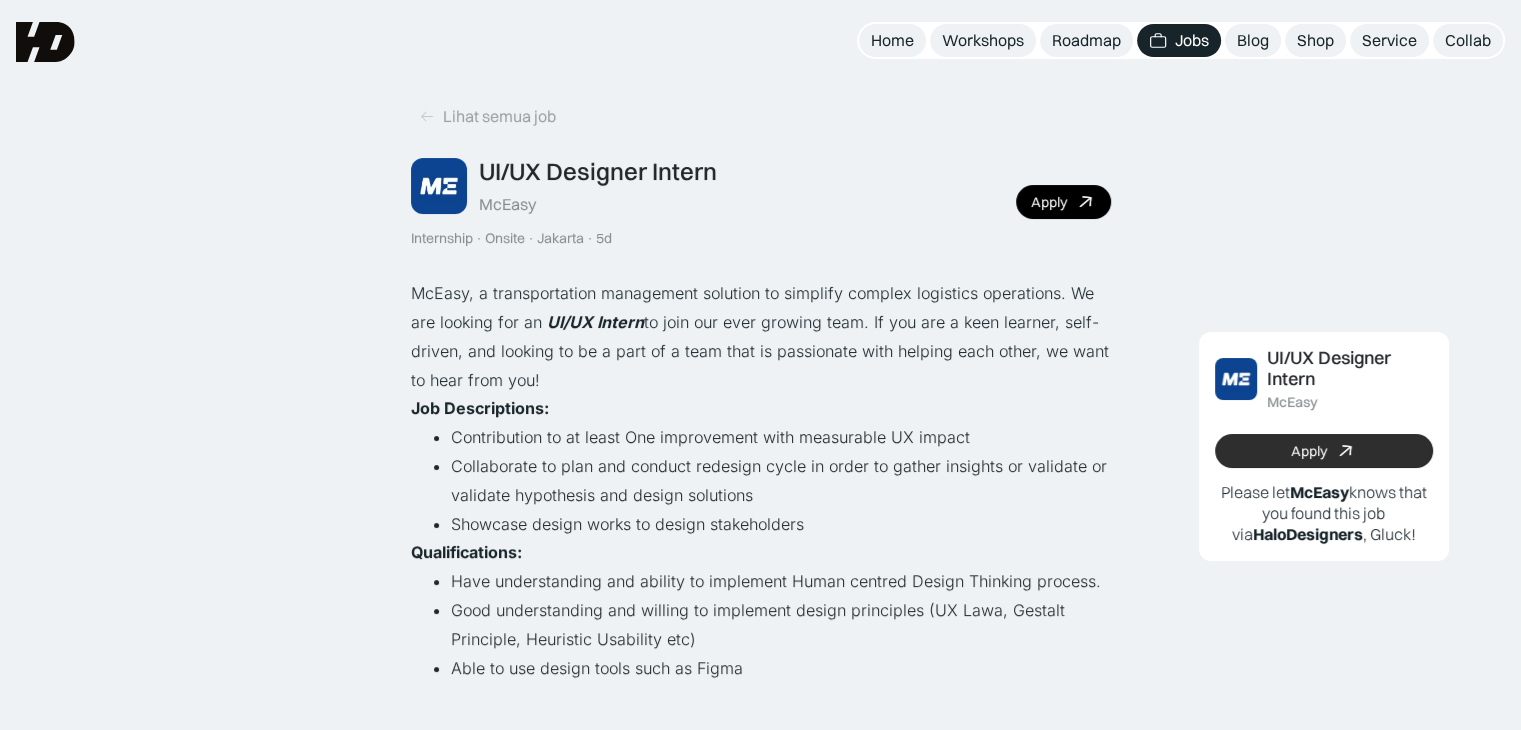 click on "Apply" at bounding box center [1324, 451] 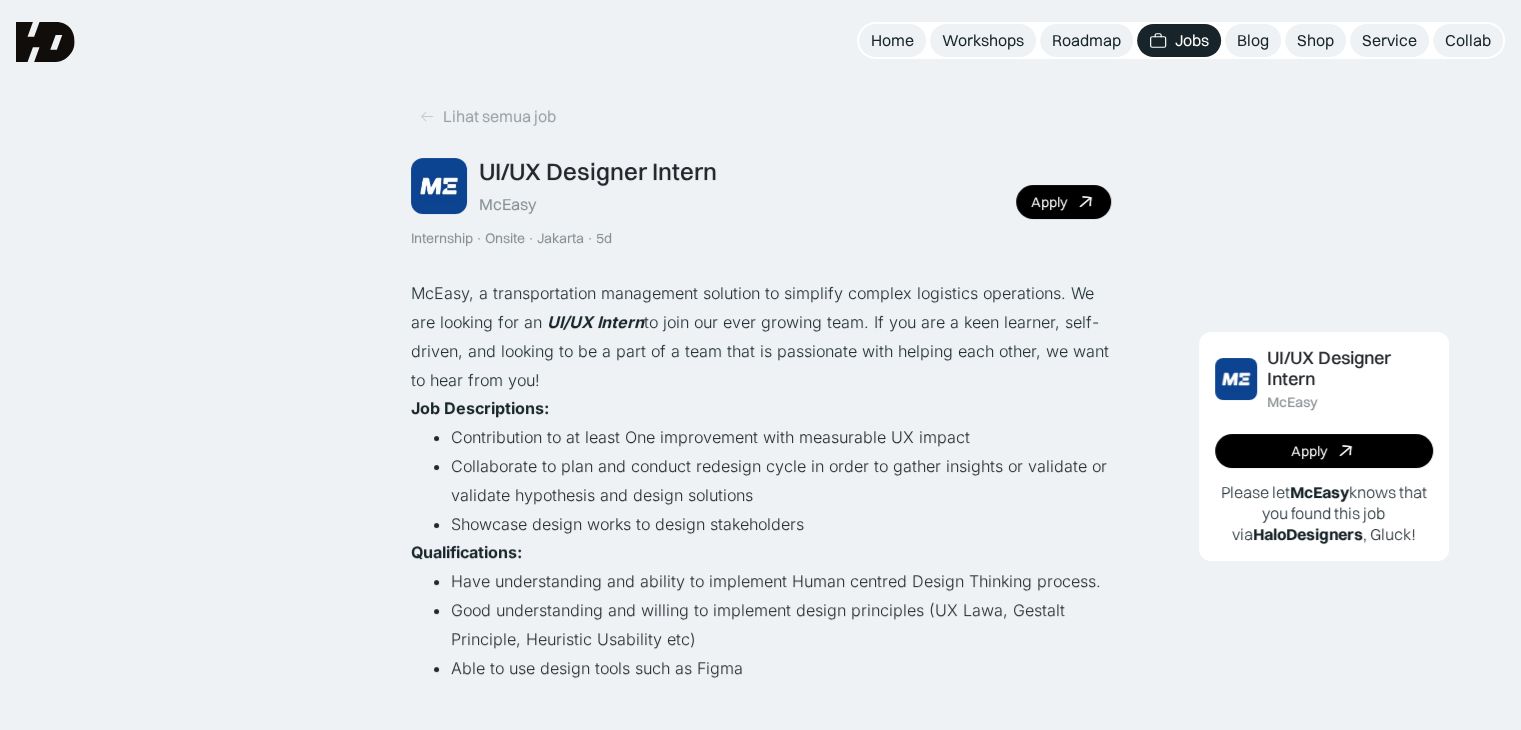 click on "Jobs" at bounding box center (1179, 40) 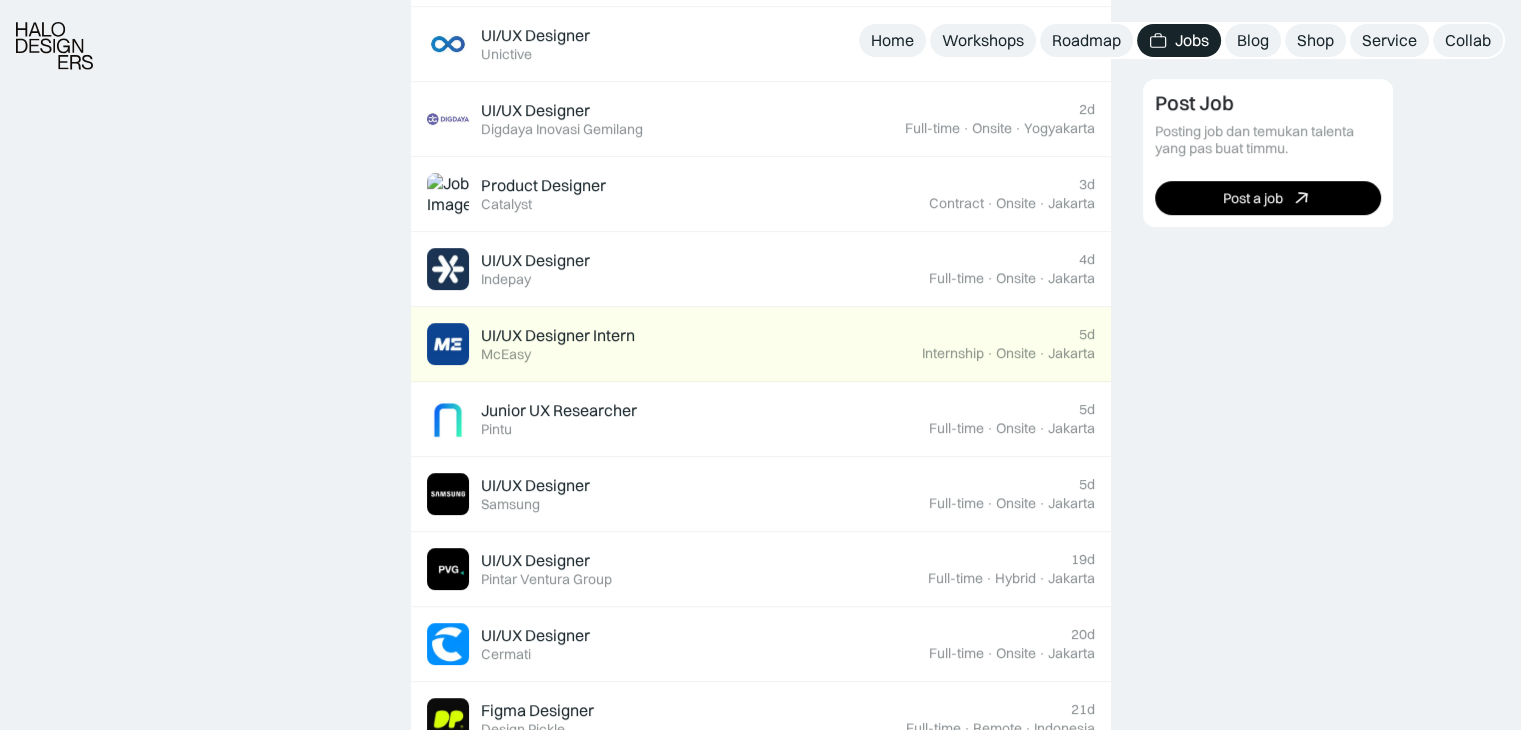 scroll, scrollTop: 927, scrollLeft: 0, axis: vertical 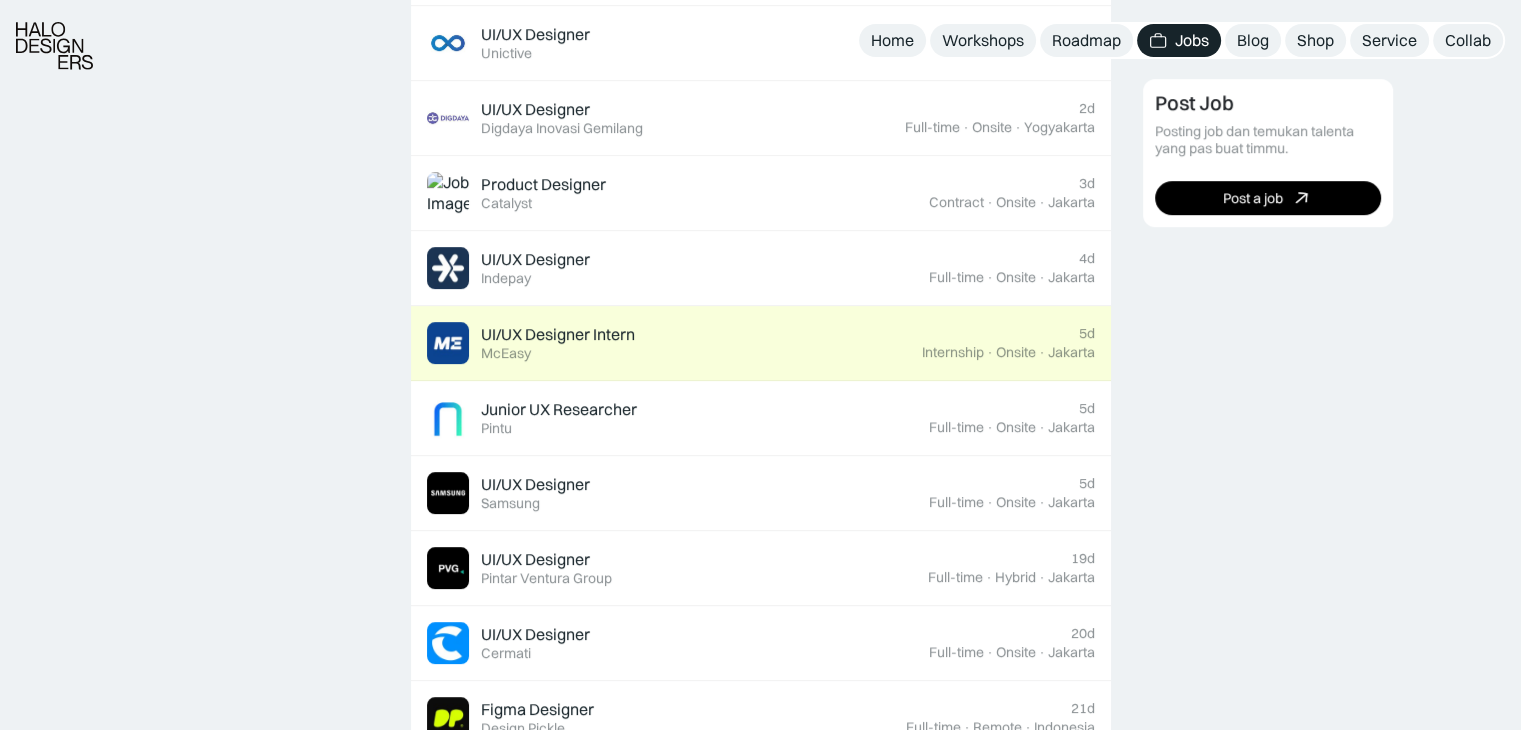 click on "UI/UX Designer Intern Featured McEasy" at bounding box center (558, 343) 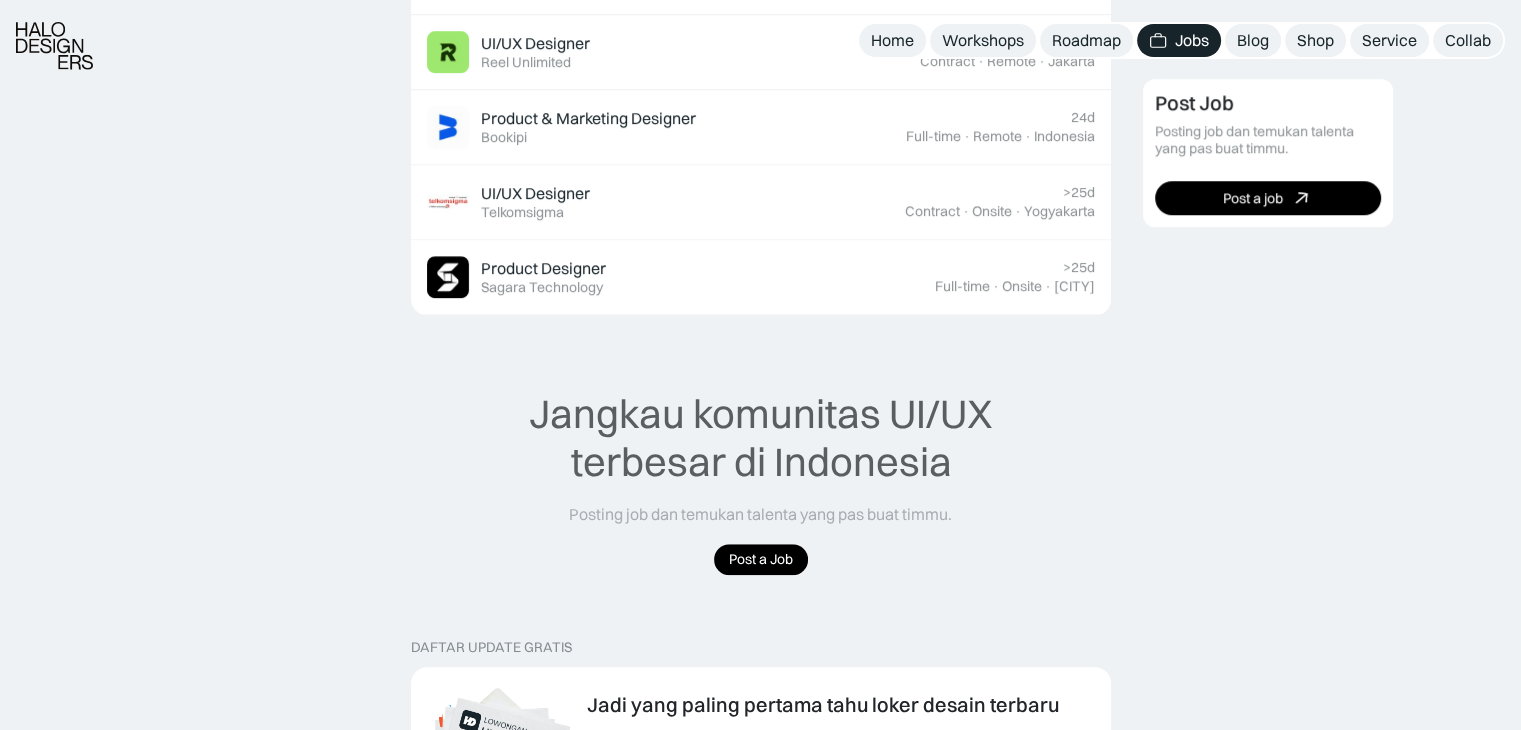scroll, scrollTop: 1667, scrollLeft: 0, axis: vertical 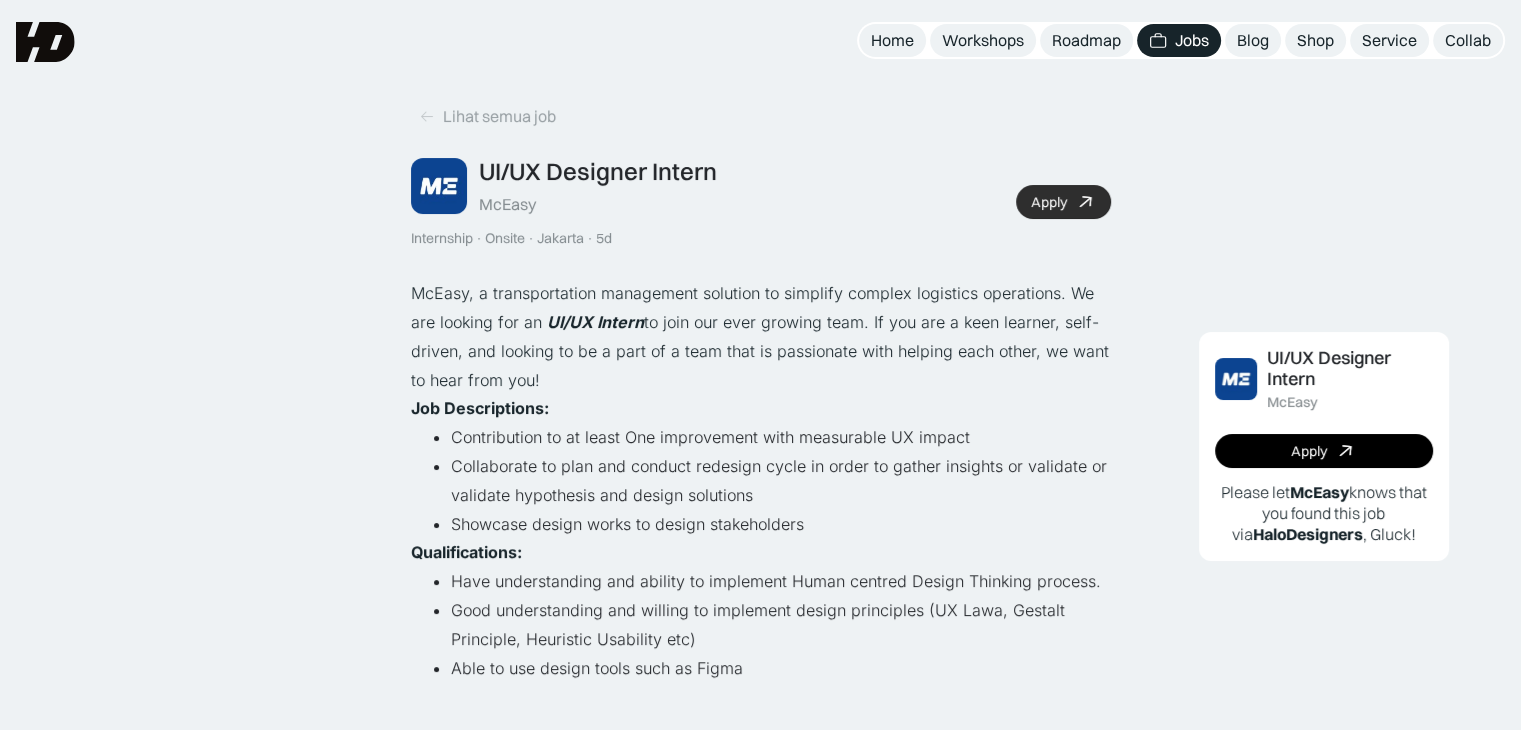click on "Apply" at bounding box center (1063, 202) 